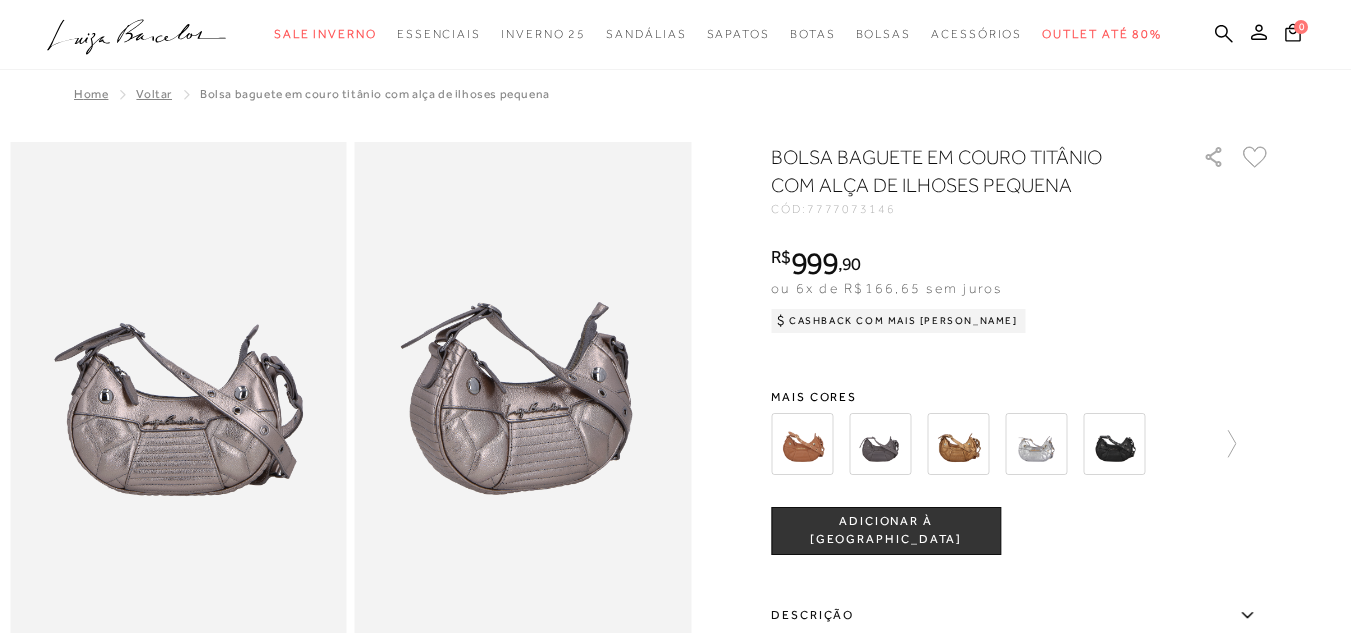 scroll, scrollTop: 0, scrollLeft: 0, axis: both 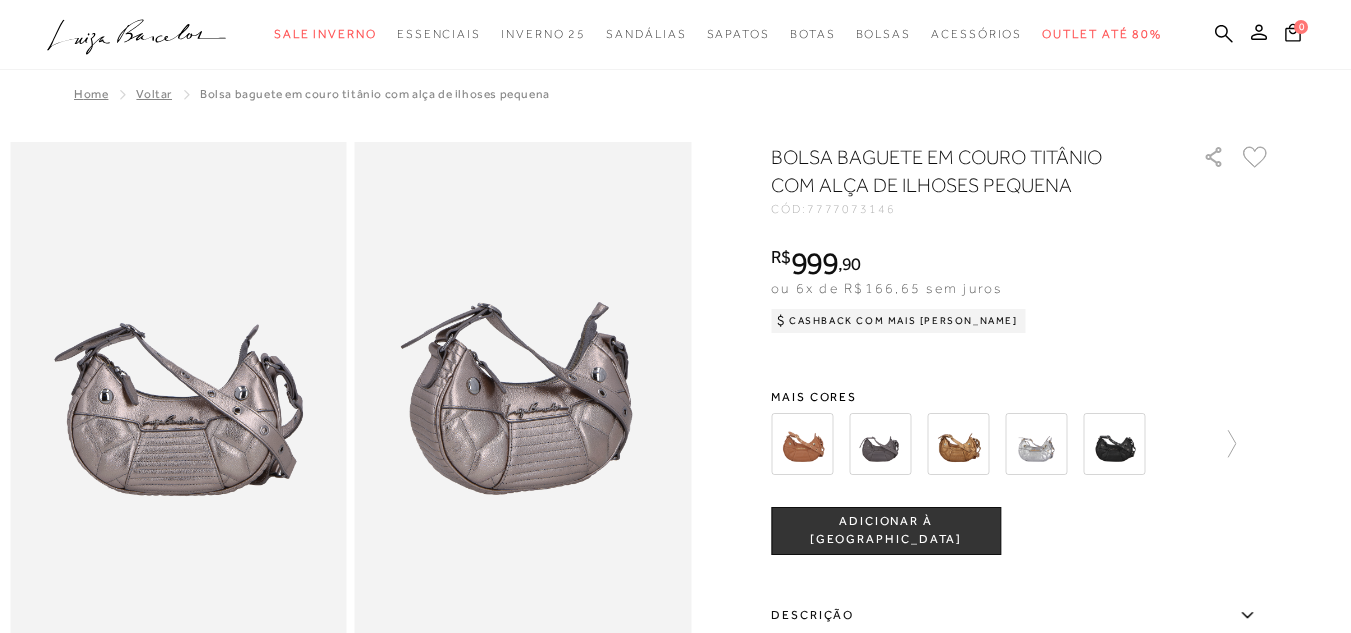 click at bounding box center (802, 444) 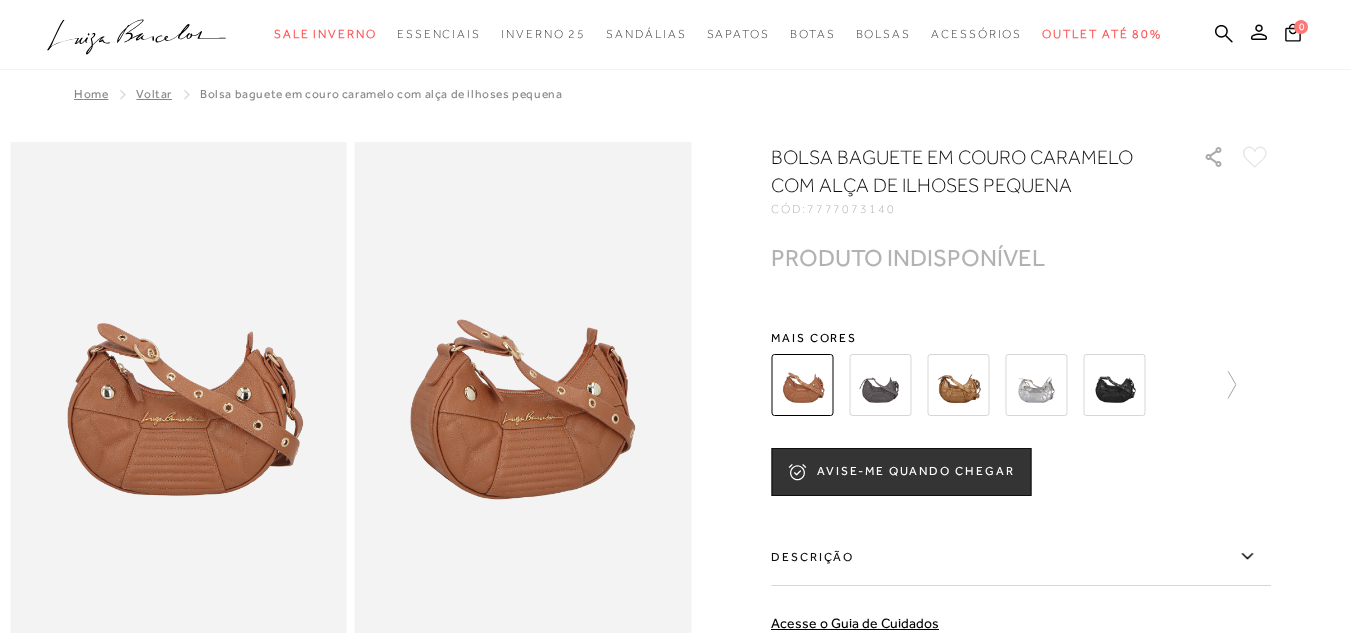 scroll, scrollTop: 0, scrollLeft: 0, axis: both 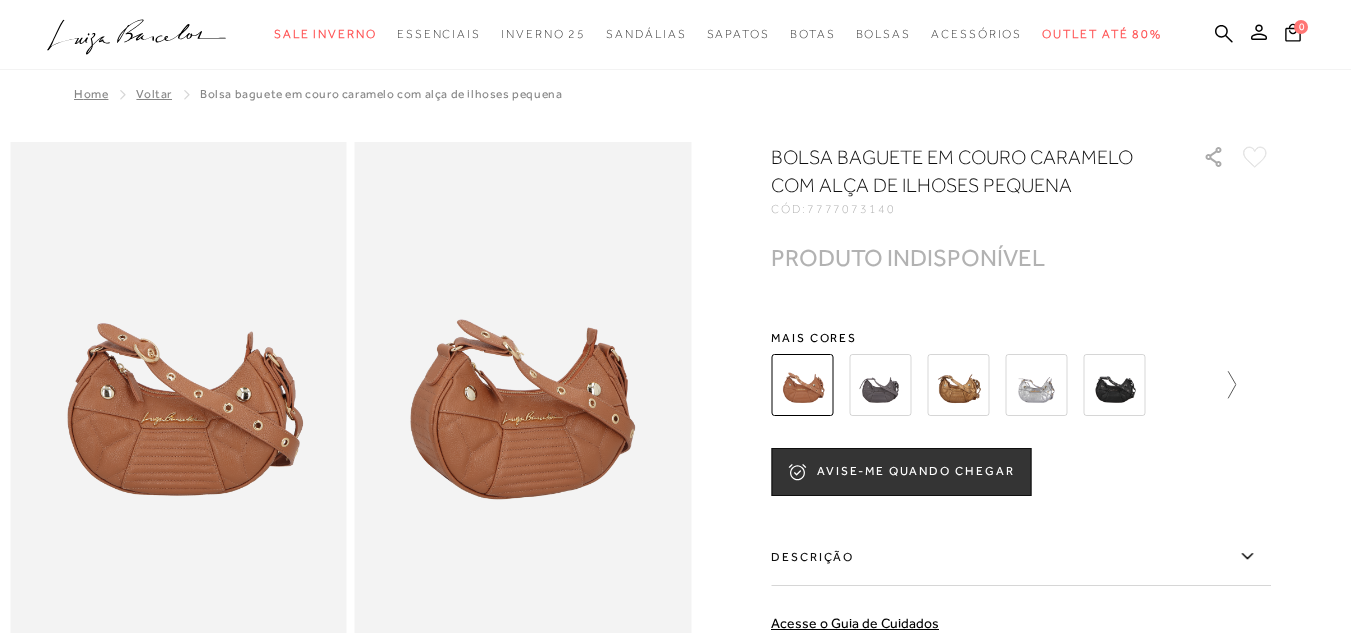 click 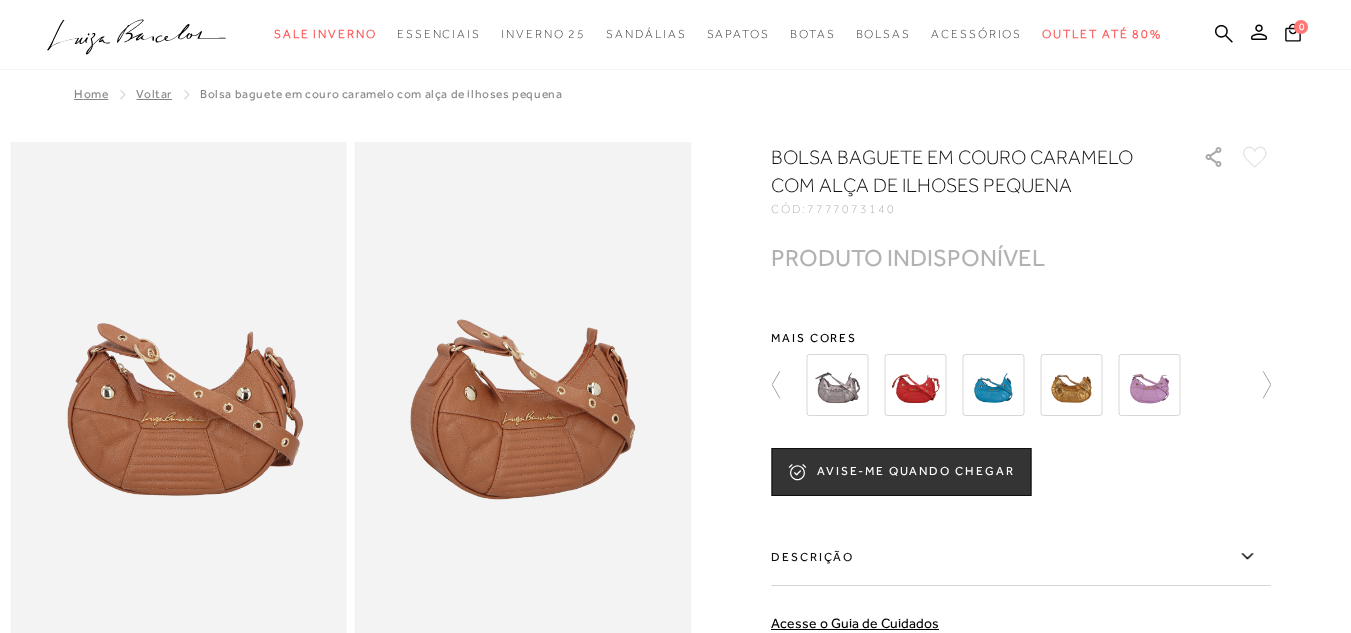 click at bounding box center [1015, 385] 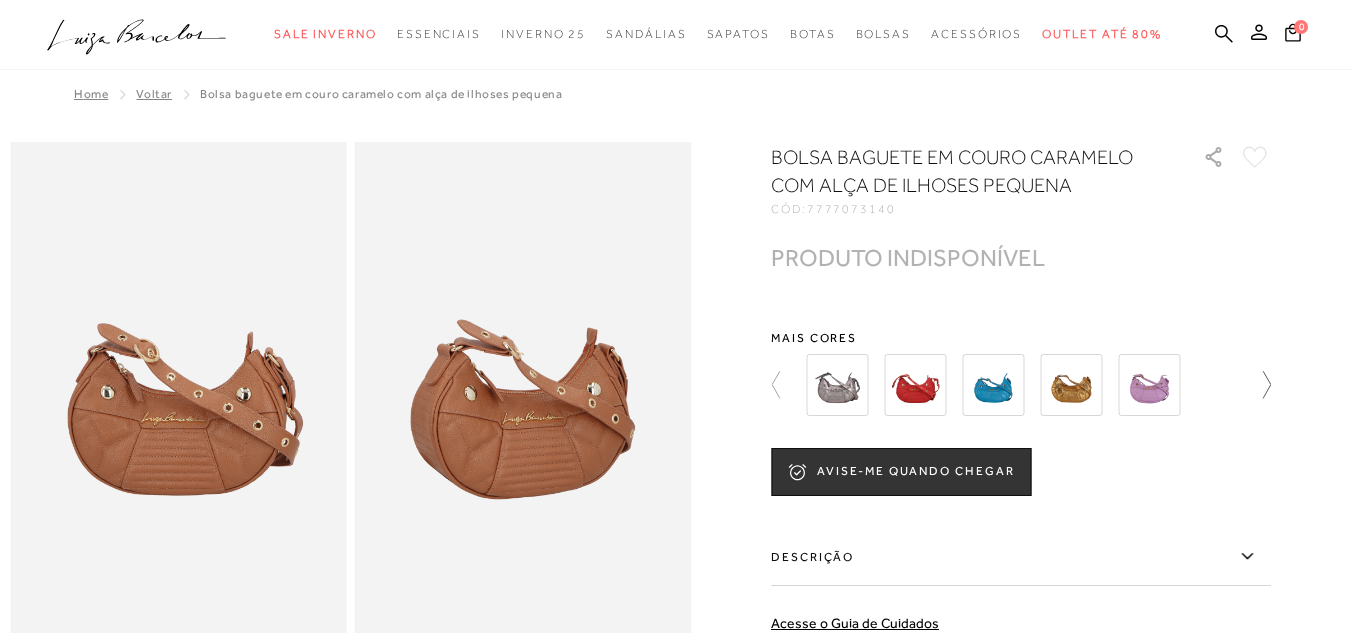 click 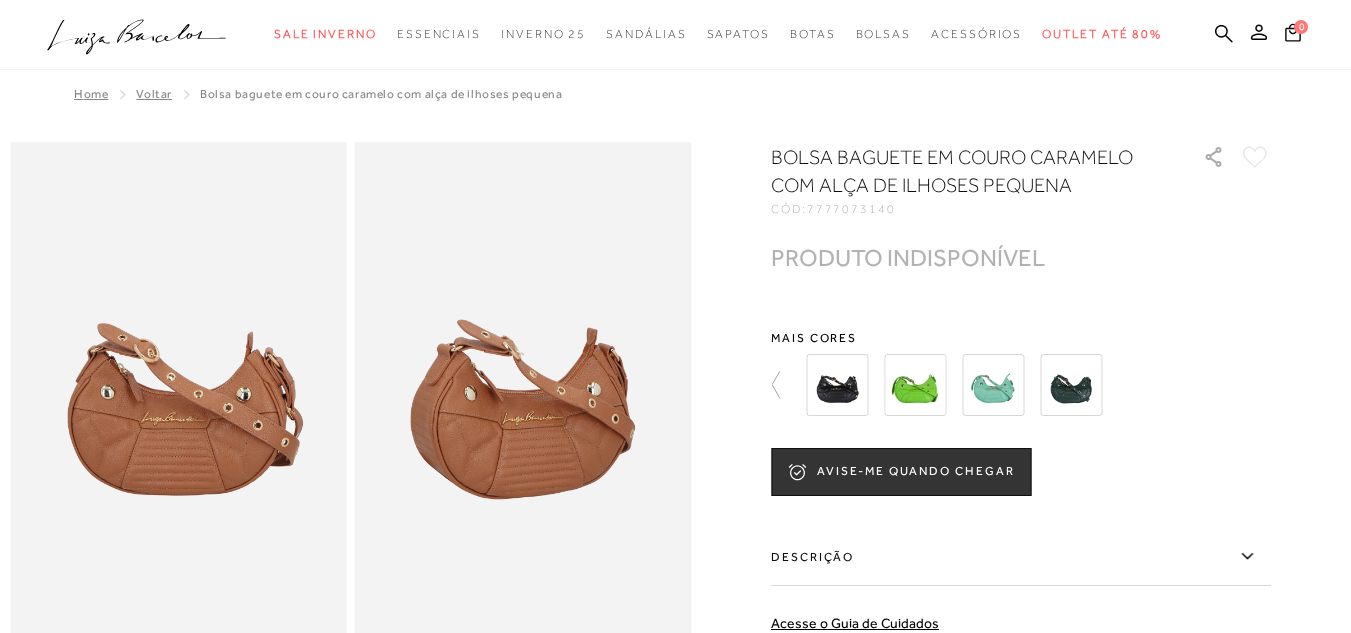 click at bounding box center [1021, 385] 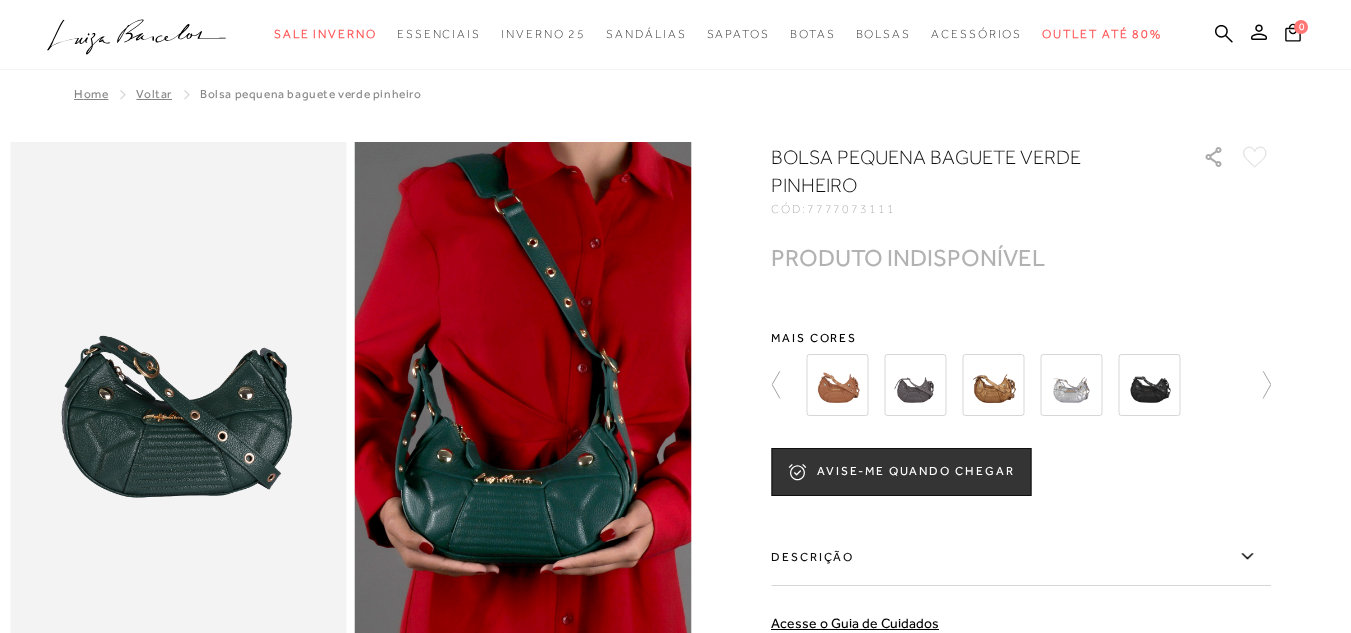 scroll, scrollTop: 0, scrollLeft: 0, axis: both 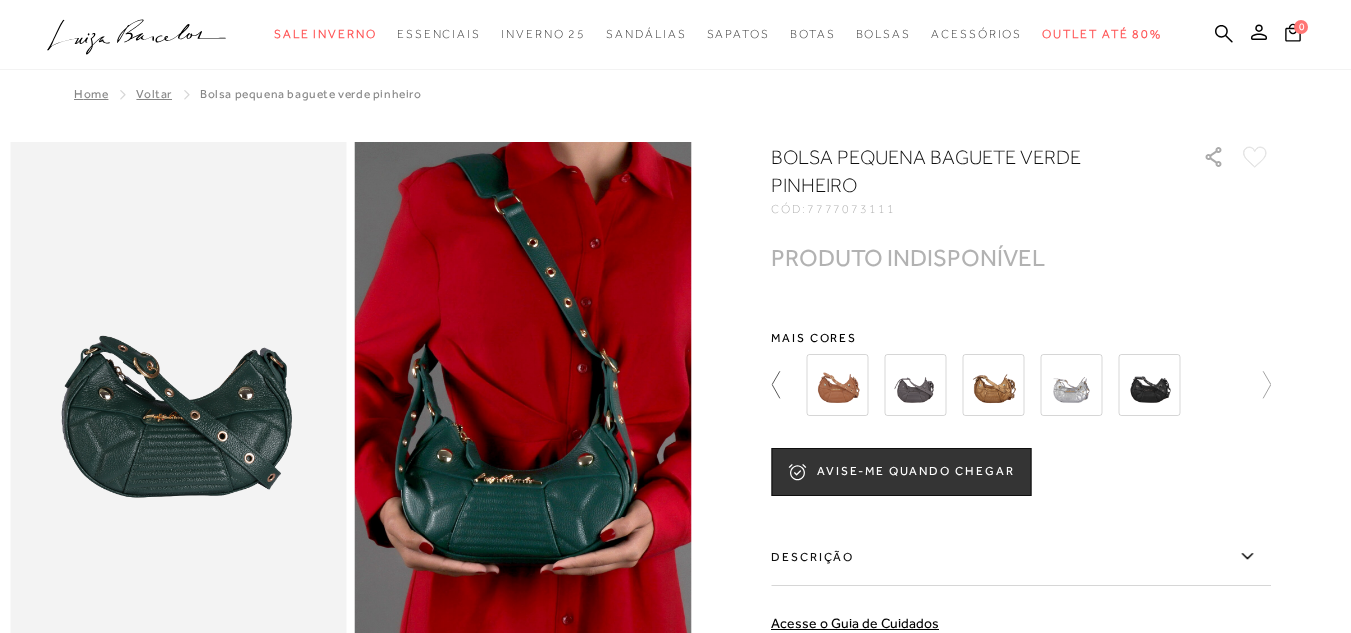 click 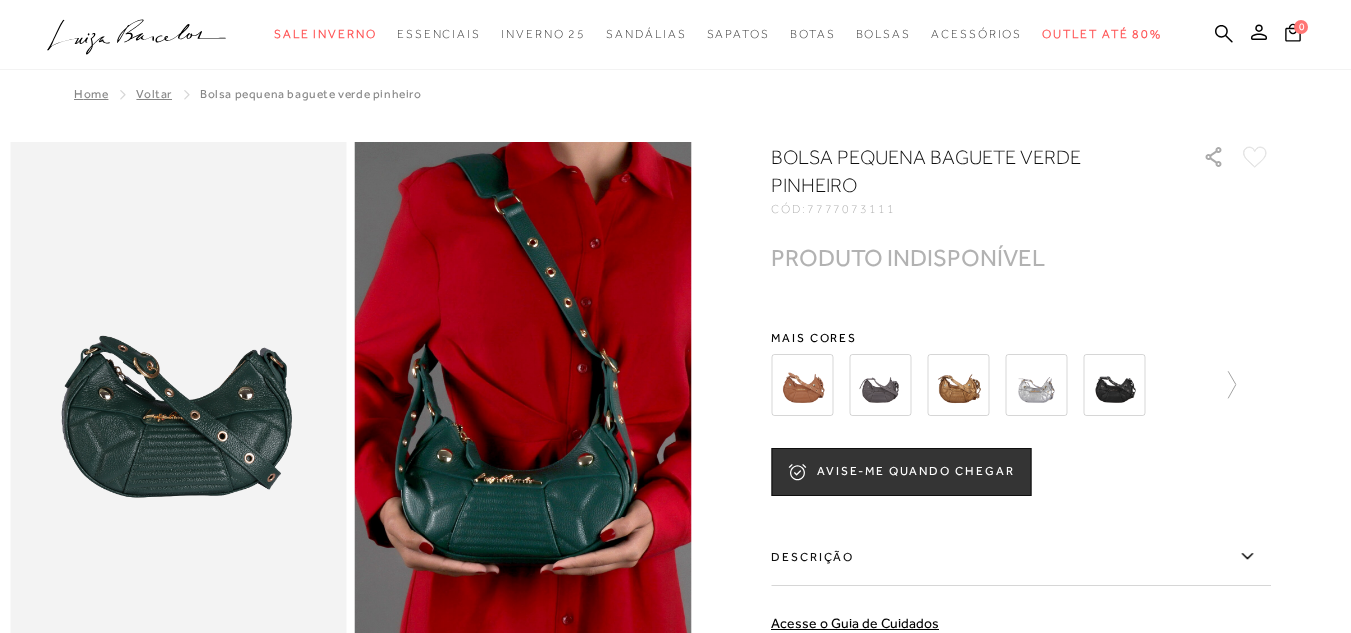 click at bounding box center (802, 385) 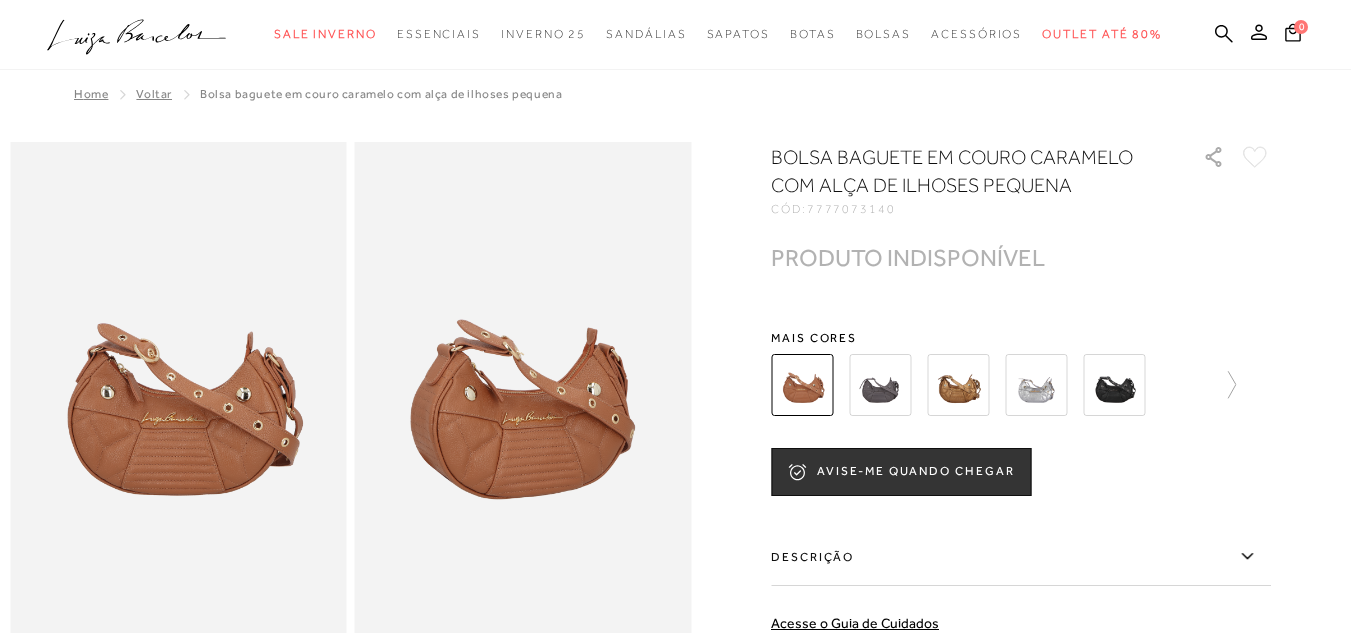 scroll, scrollTop: 0, scrollLeft: 0, axis: both 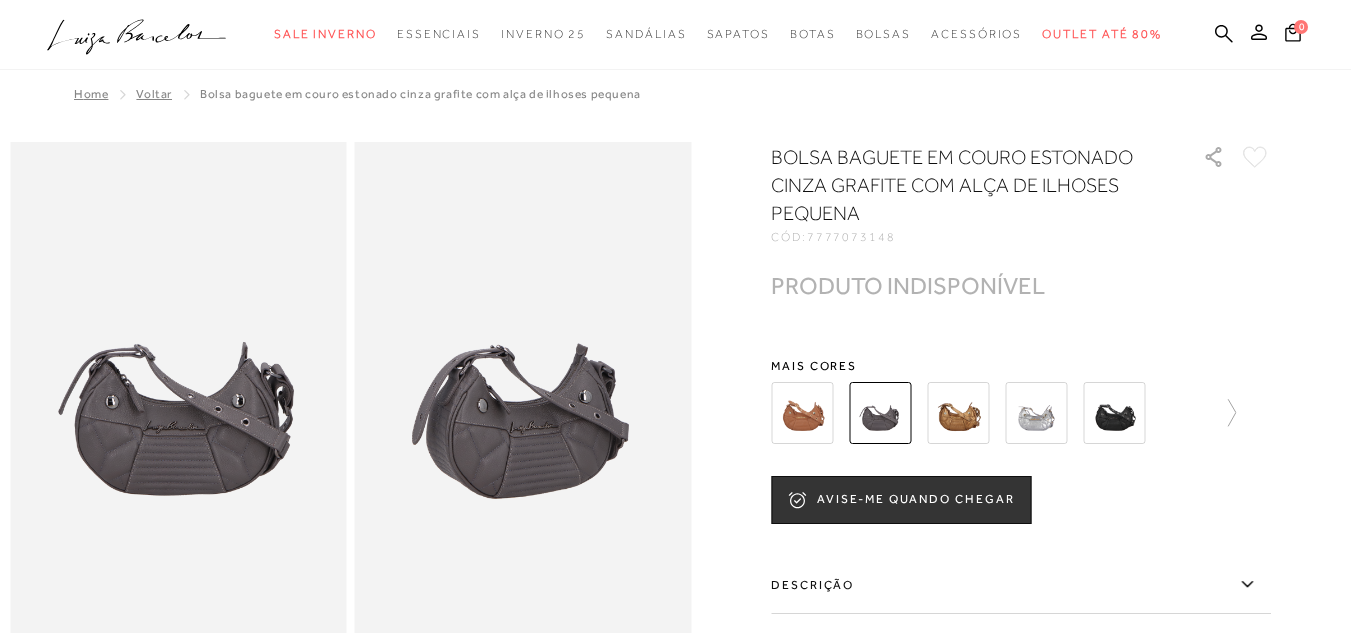 click at bounding box center (1114, 413) 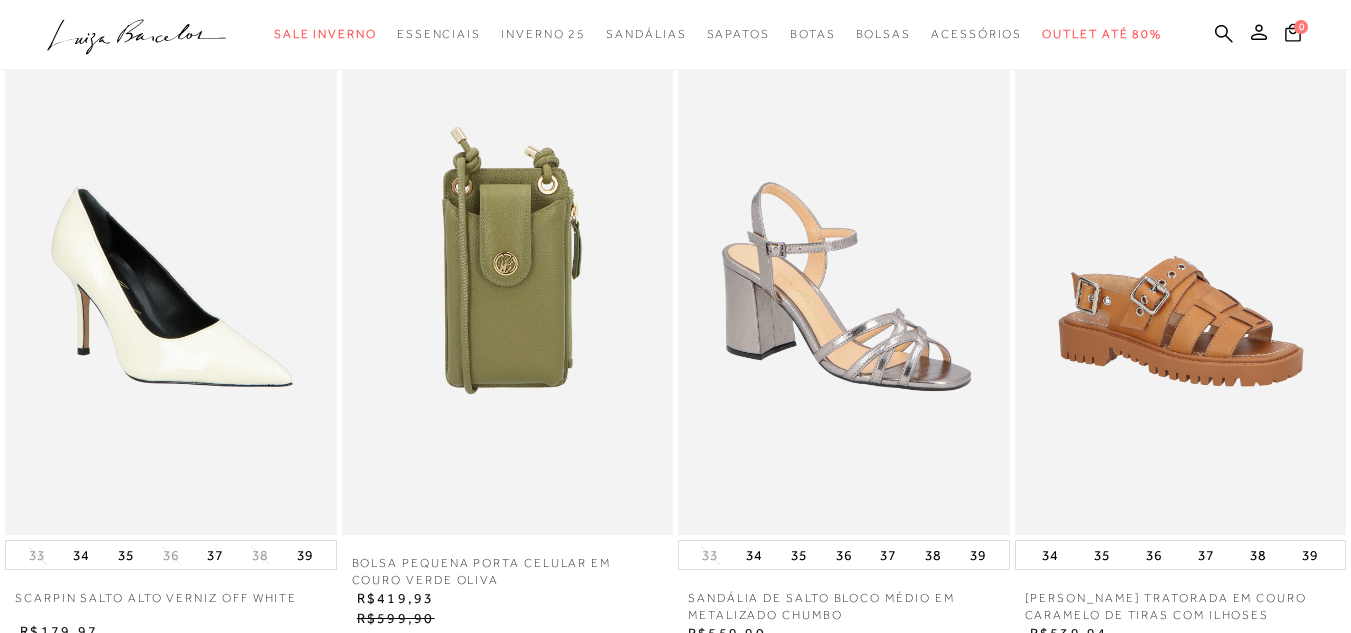 scroll, scrollTop: 1800, scrollLeft: 0, axis: vertical 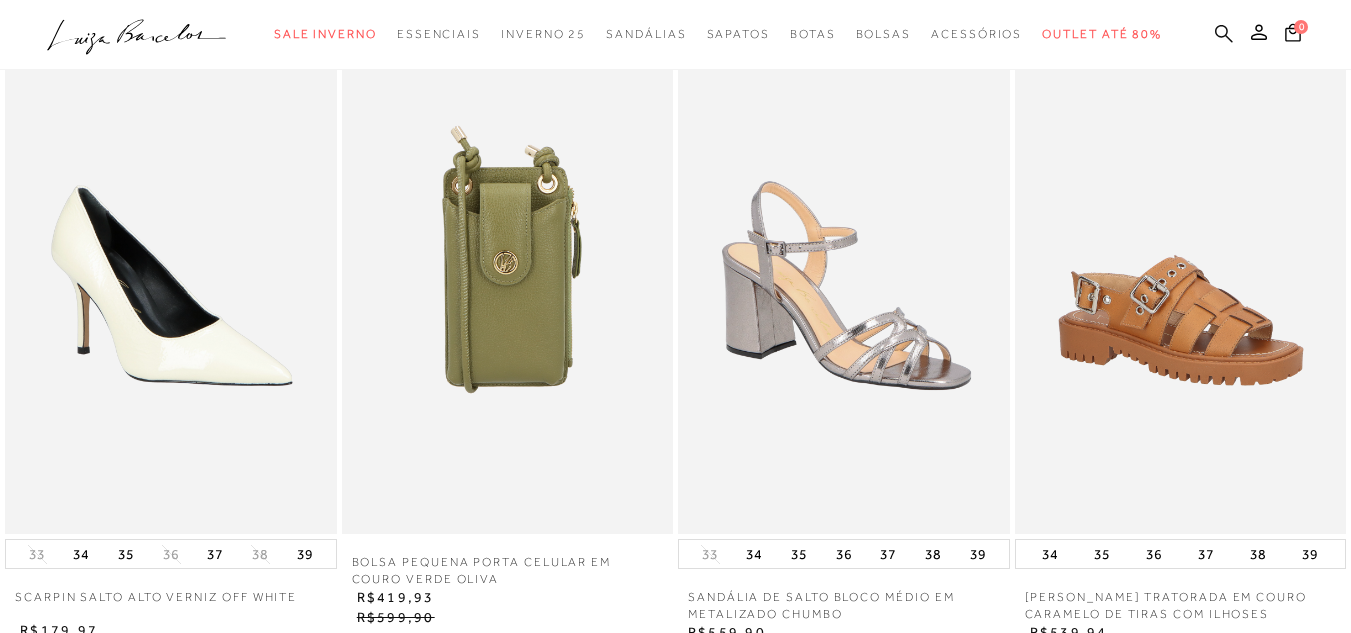 click 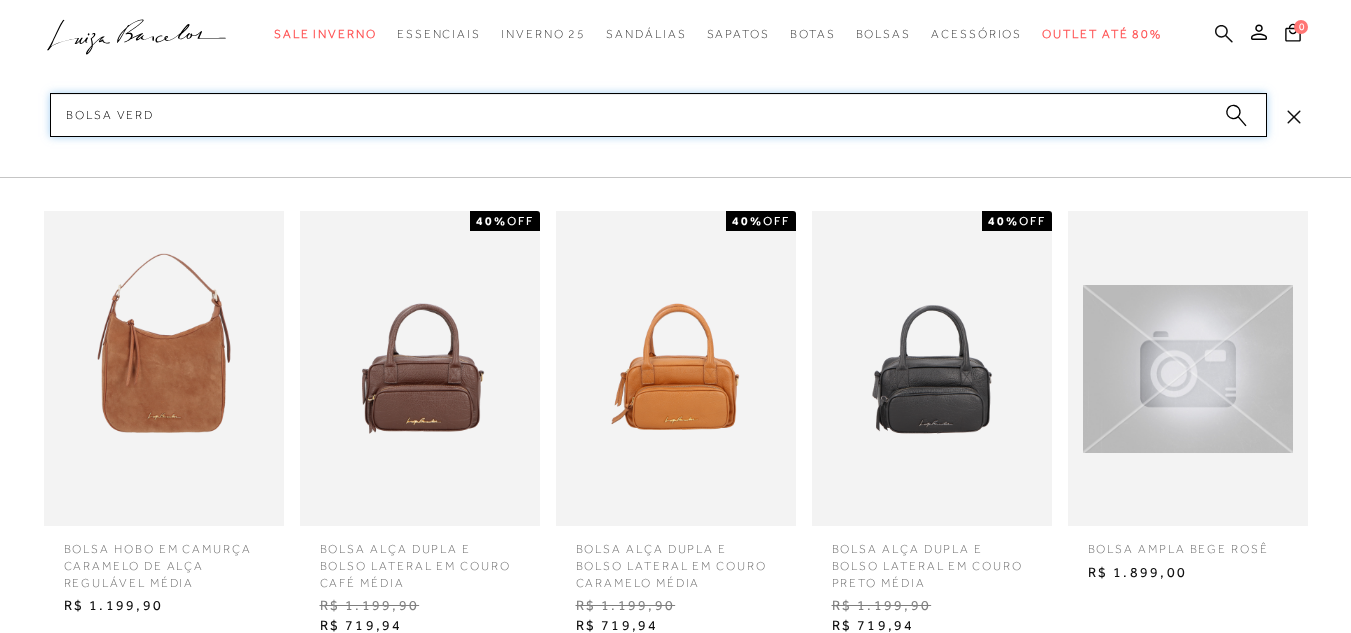 type on "bolsa verde" 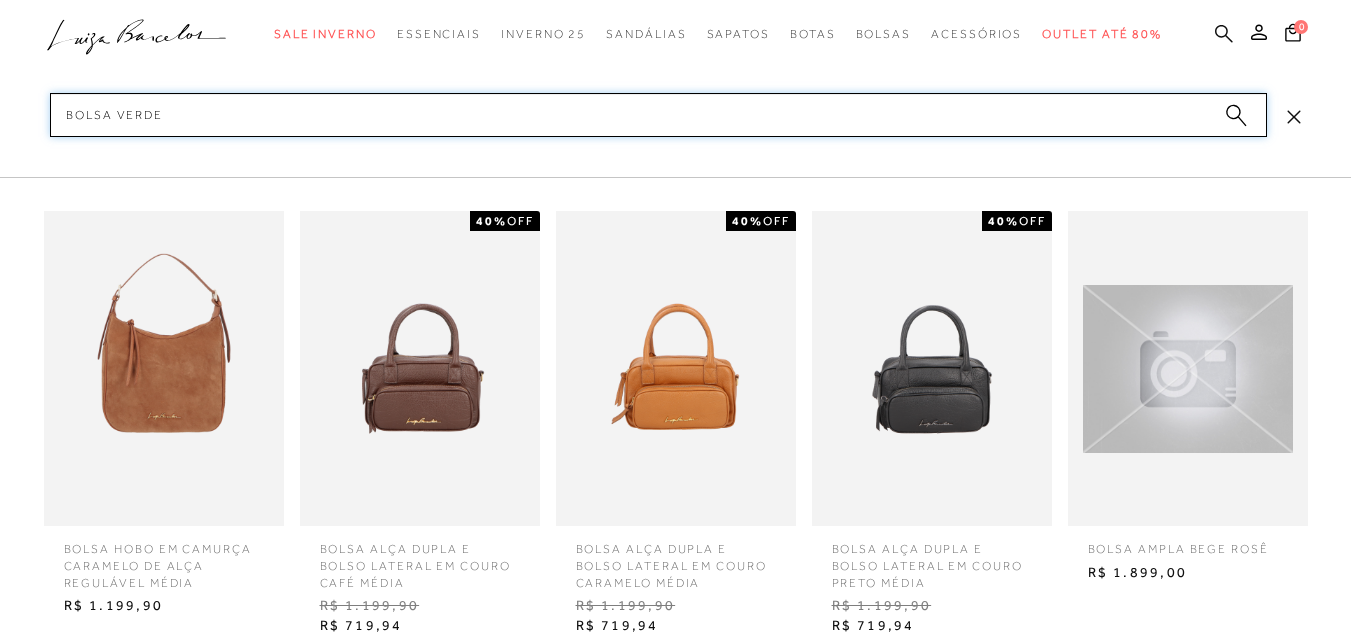 type 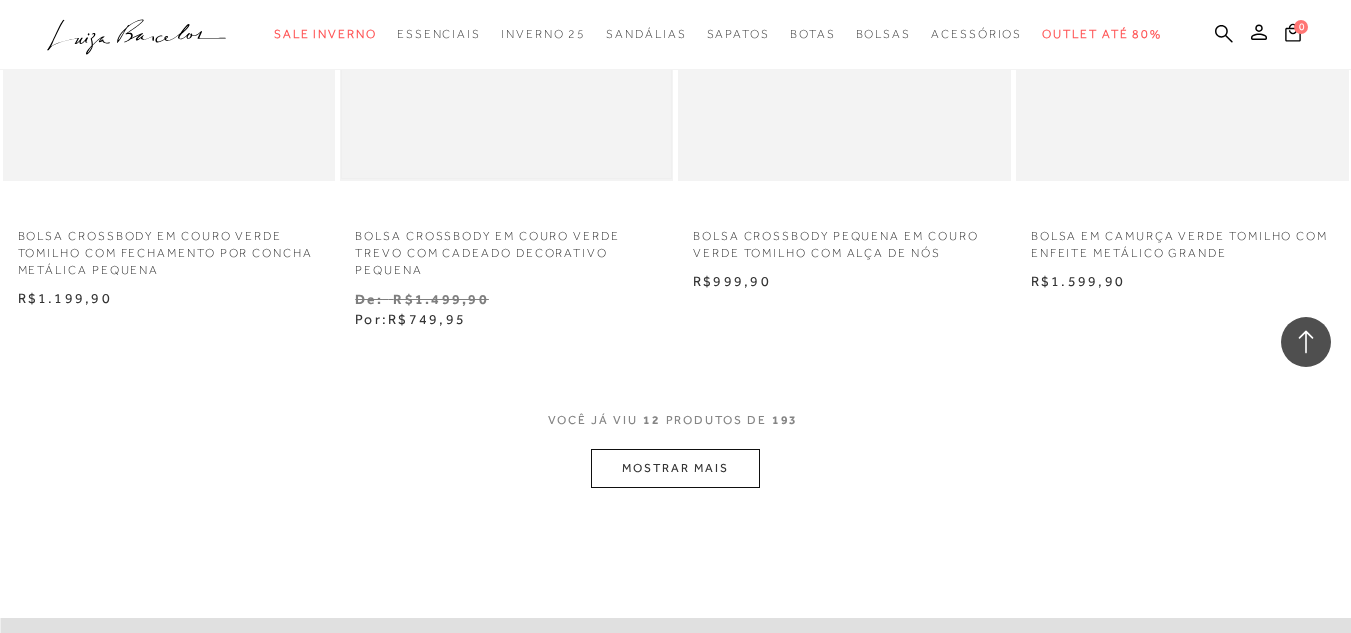 scroll, scrollTop: 1800, scrollLeft: 0, axis: vertical 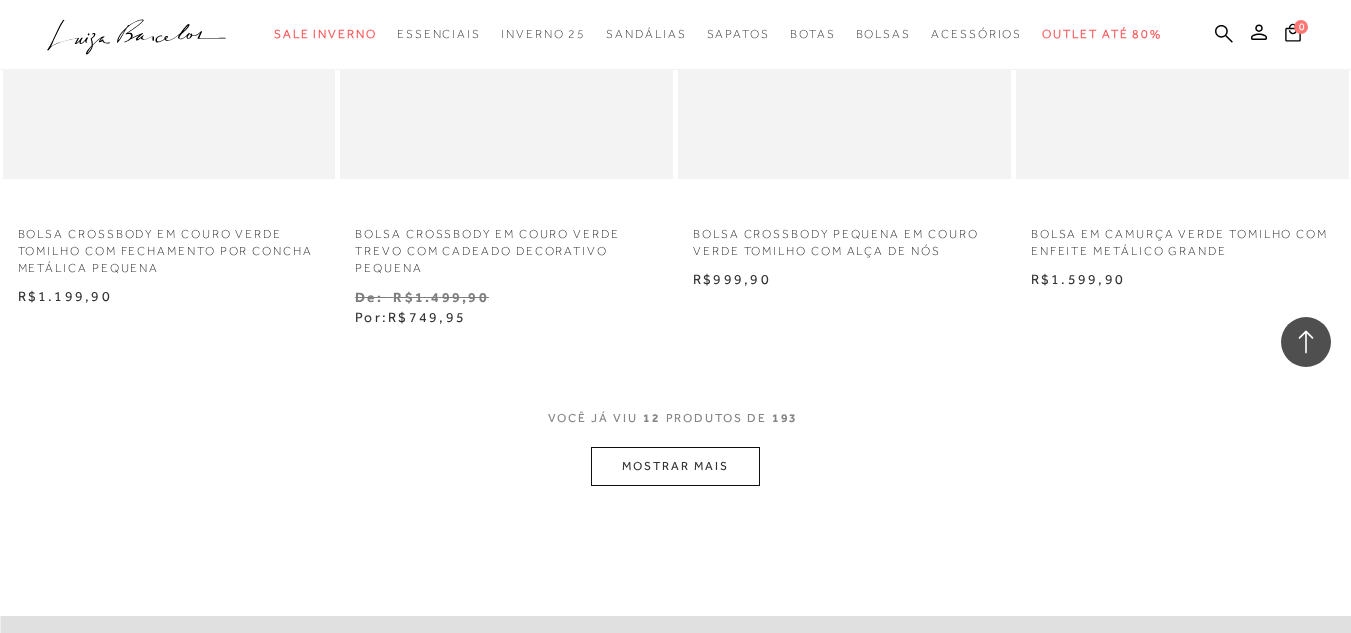 click on "MOSTRAR MAIS" at bounding box center [675, 466] 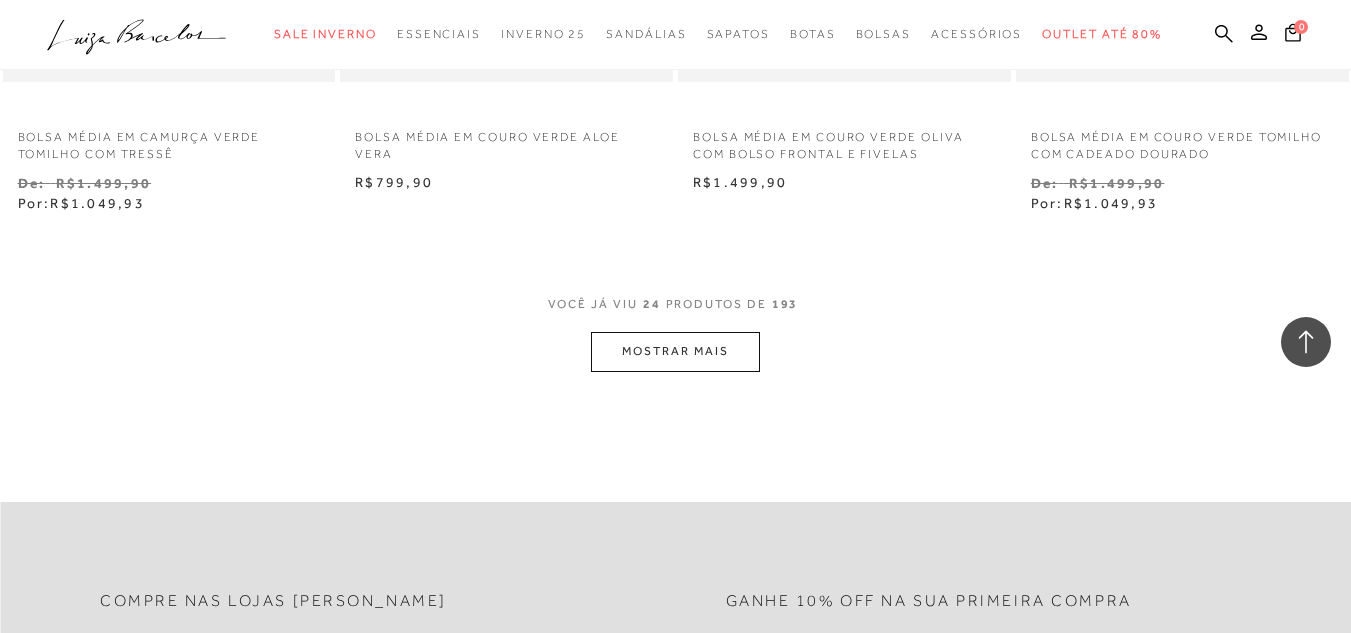 scroll, scrollTop: 3900, scrollLeft: 0, axis: vertical 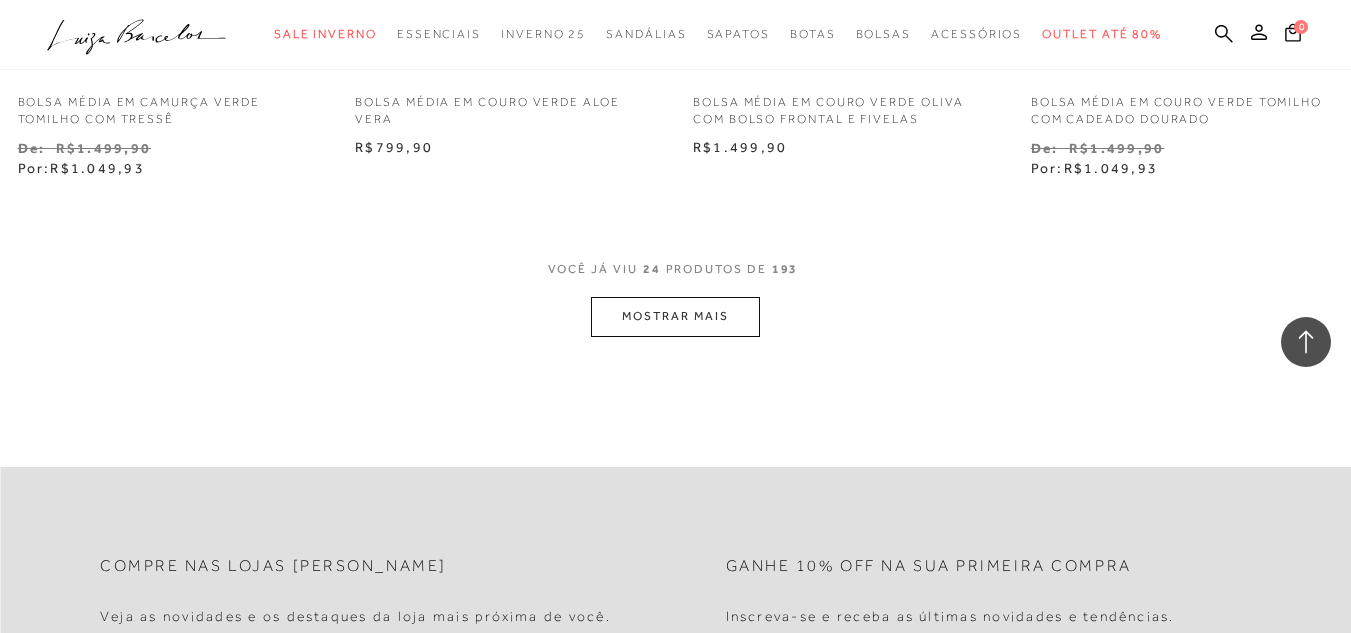 click on "MOSTRAR MAIS" at bounding box center [675, 316] 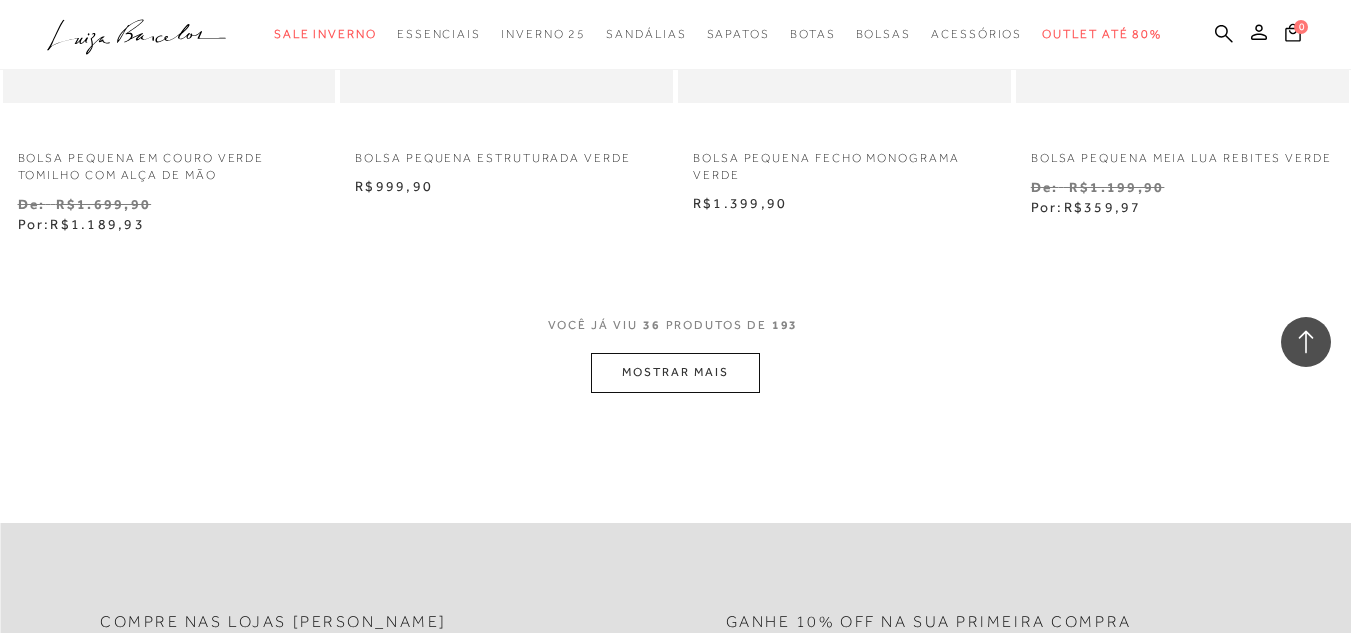 scroll, scrollTop: 5900, scrollLeft: 0, axis: vertical 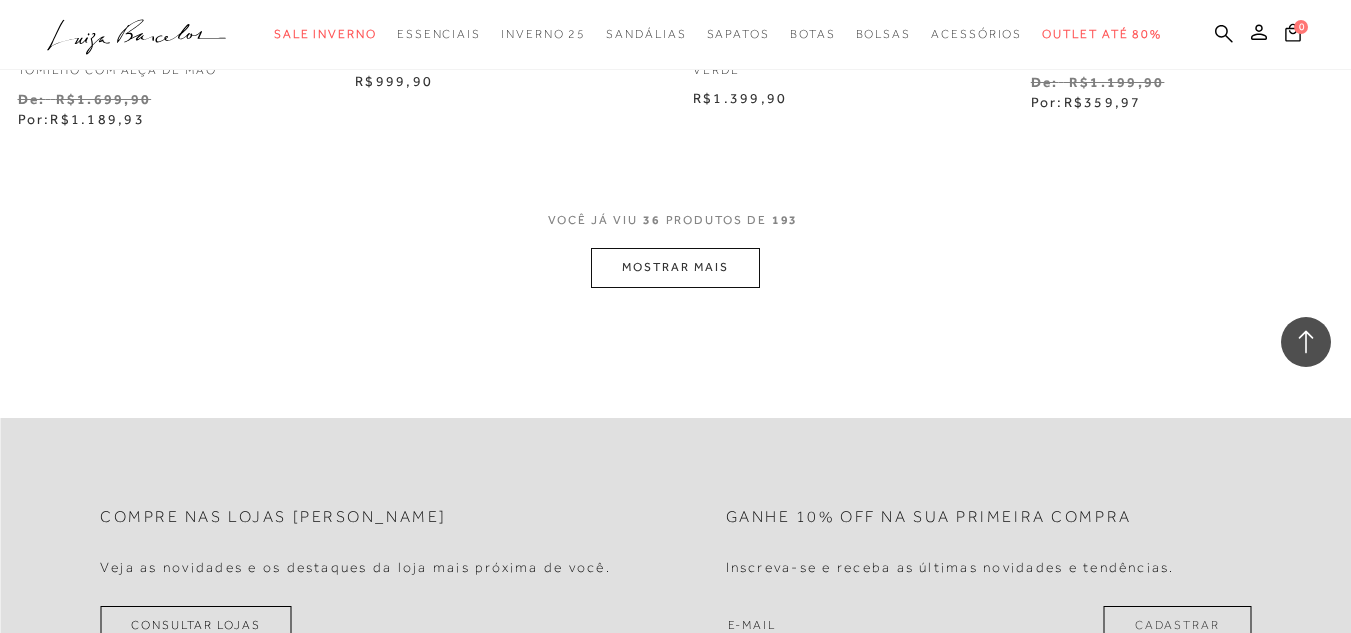 click on "MOSTRAR MAIS" at bounding box center (675, 267) 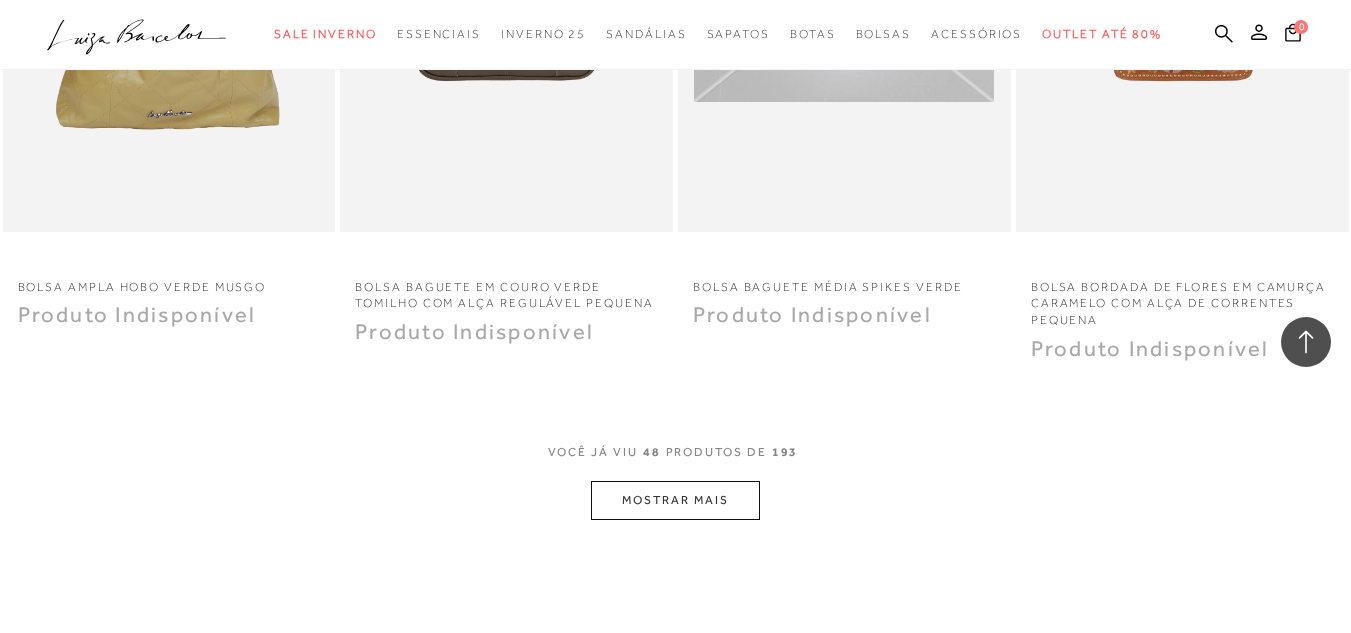 scroll, scrollTop: 7700, scrollLeft: 0, axis: vertical 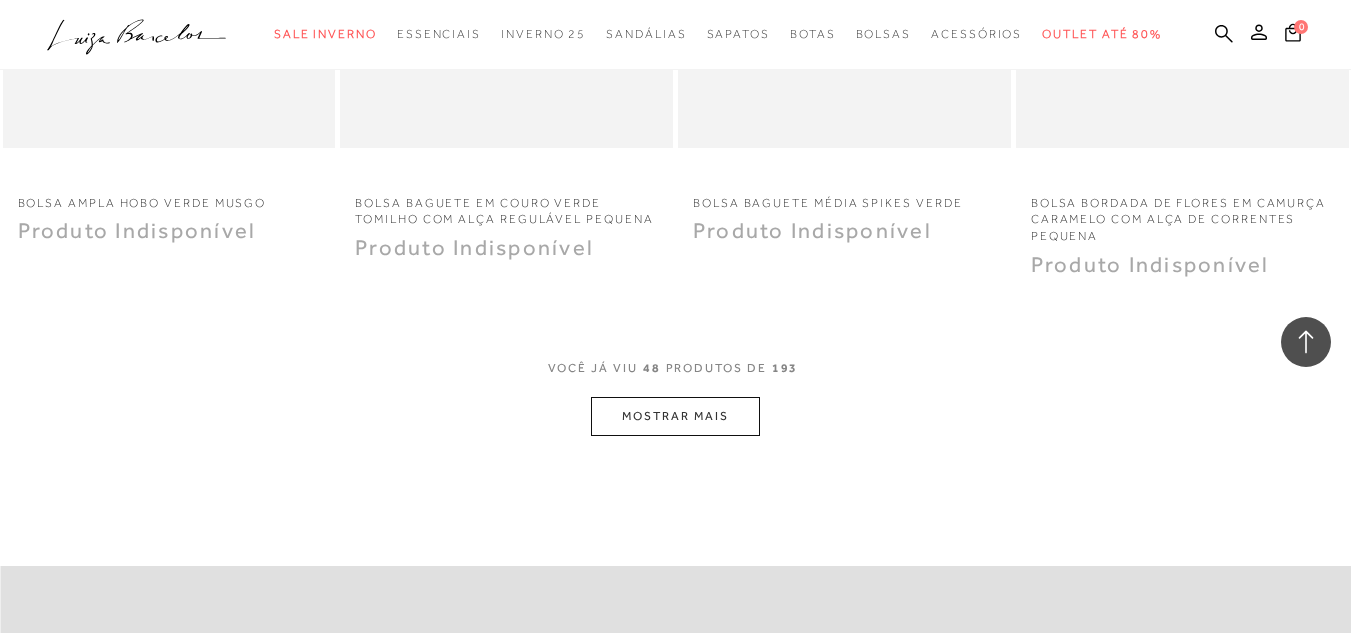 click on "MOSTRAR MAIS" at bounding box center (675, 416) 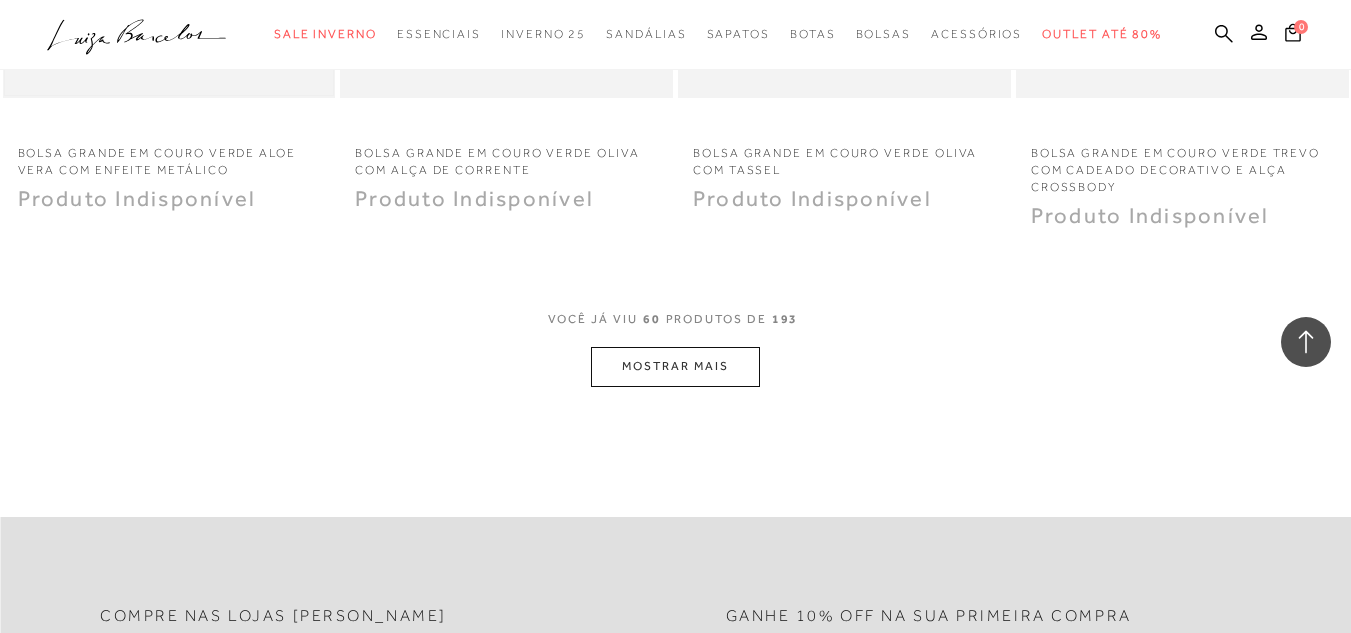 scroll, scrollTop: 9700, scrollLeft: 0, axis: vertical 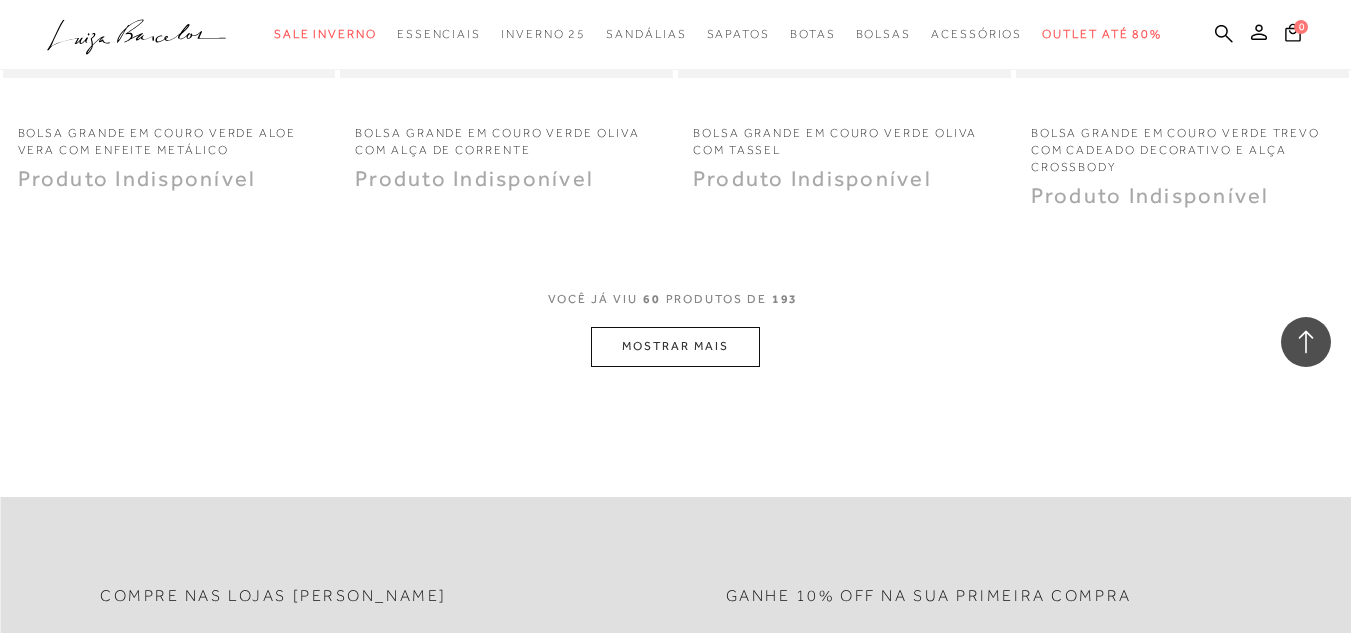 click on "MOSTRAR MAIS" at bounding box center (675, 346) 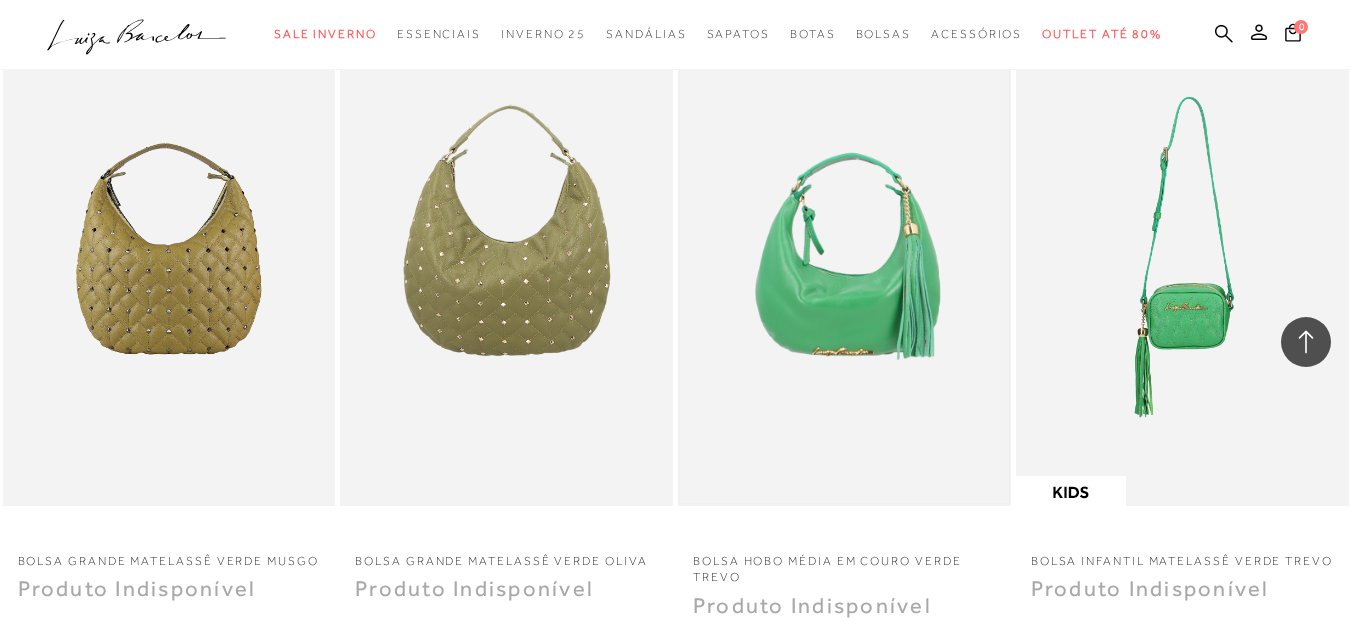 scroll, scrollTop: 10600, scrollLeft: 0, axis: vertical 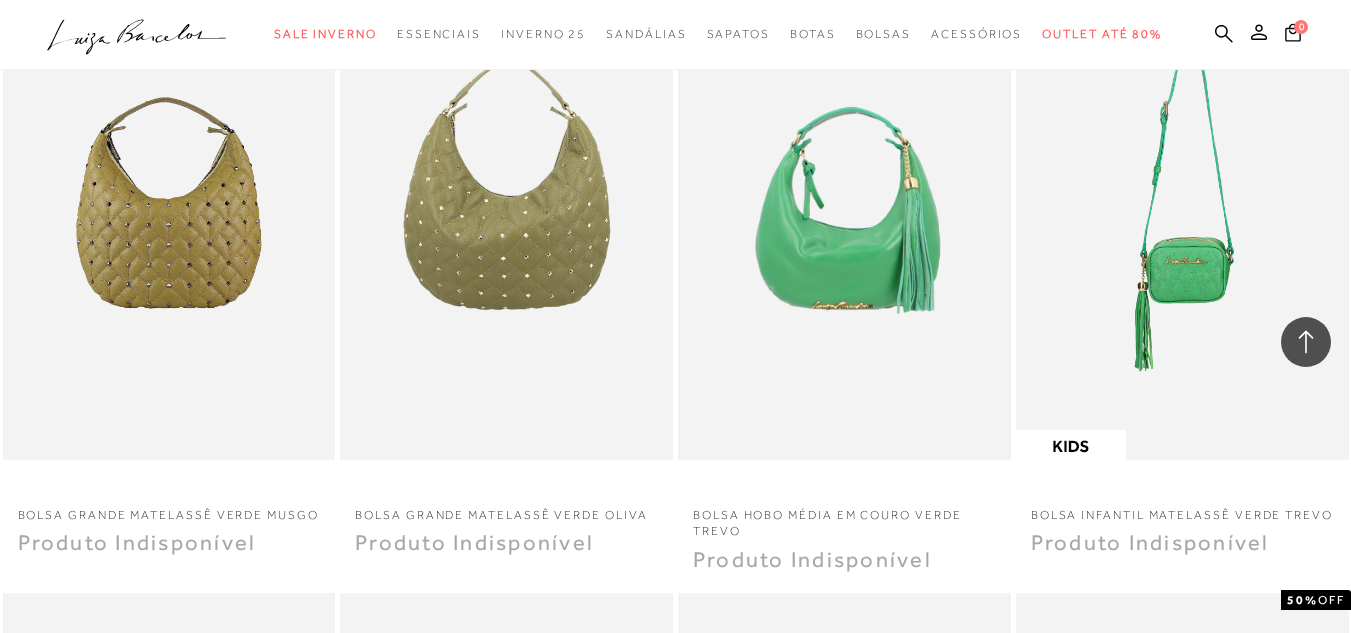 click at bounding box center [844, 209] 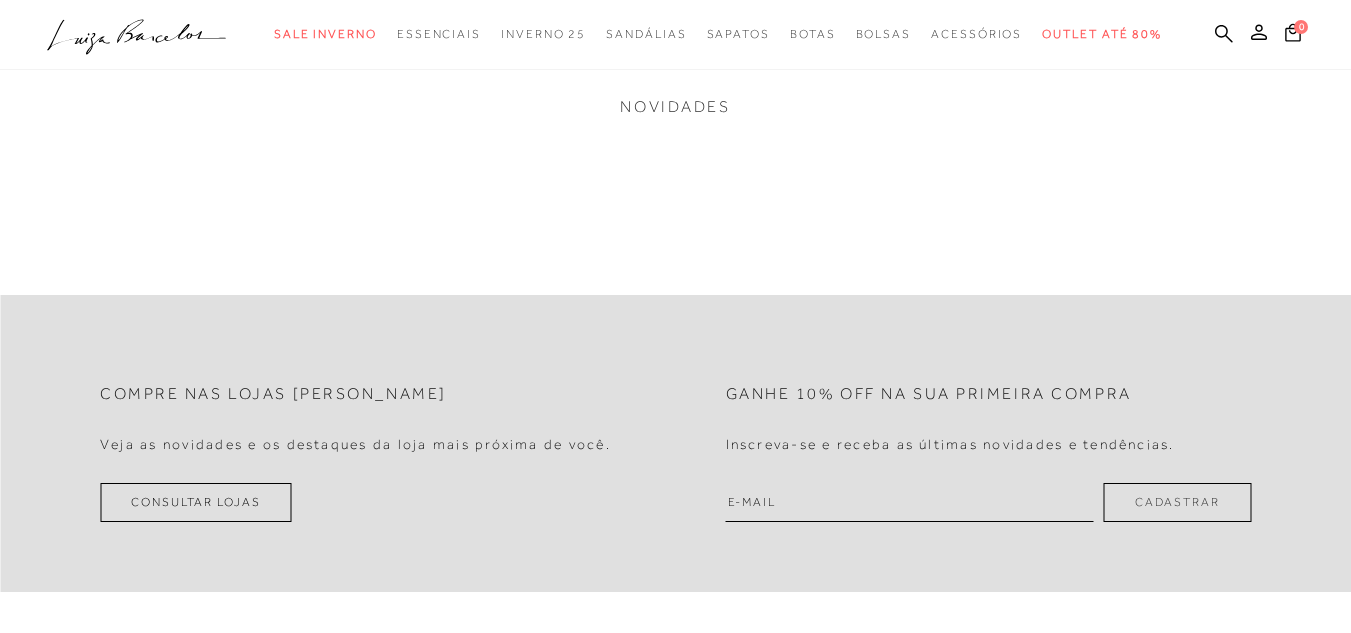 scroll, scrollTop: 0, scrollLeft: 0, axis: both 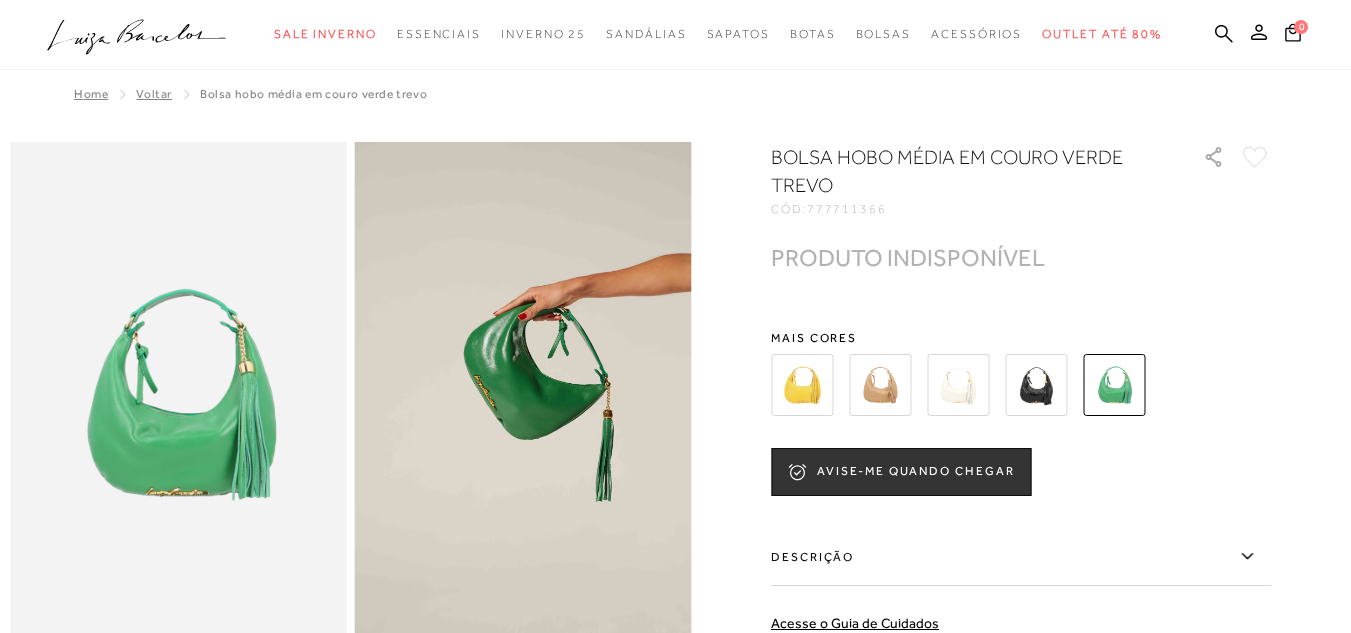 click at bounding box center (880, 385) 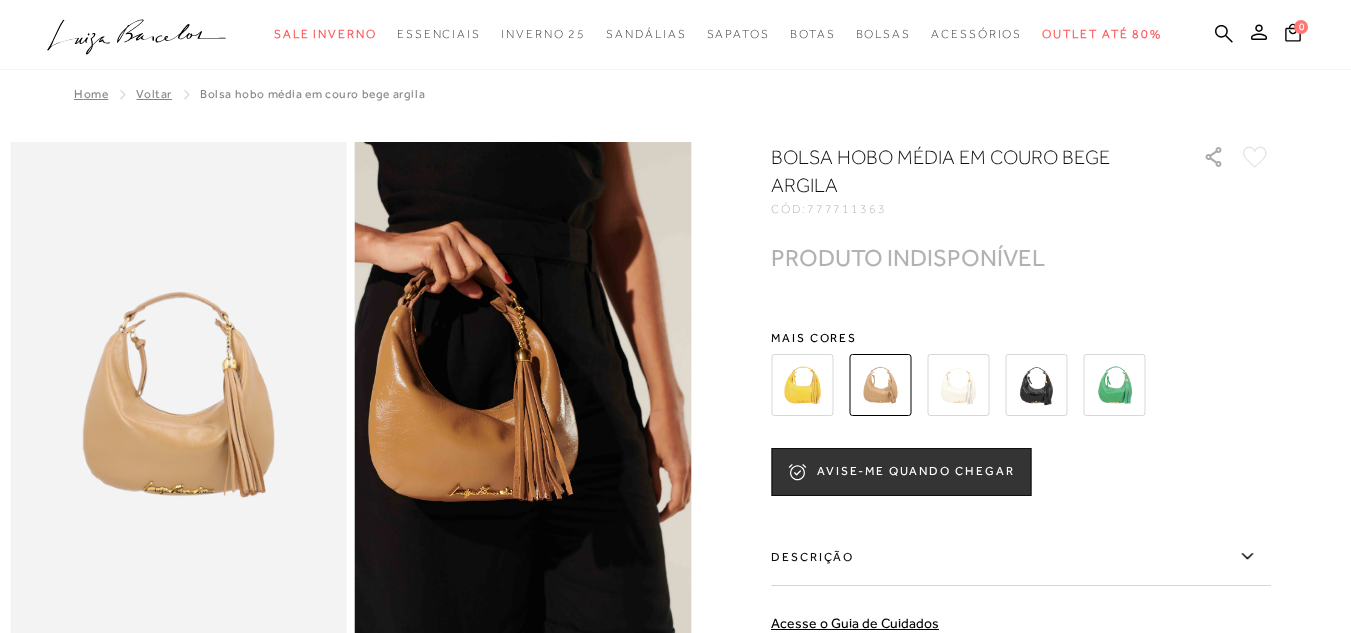 scroll, scrollTop: 553, scrollLeft: 0, axis: vertical 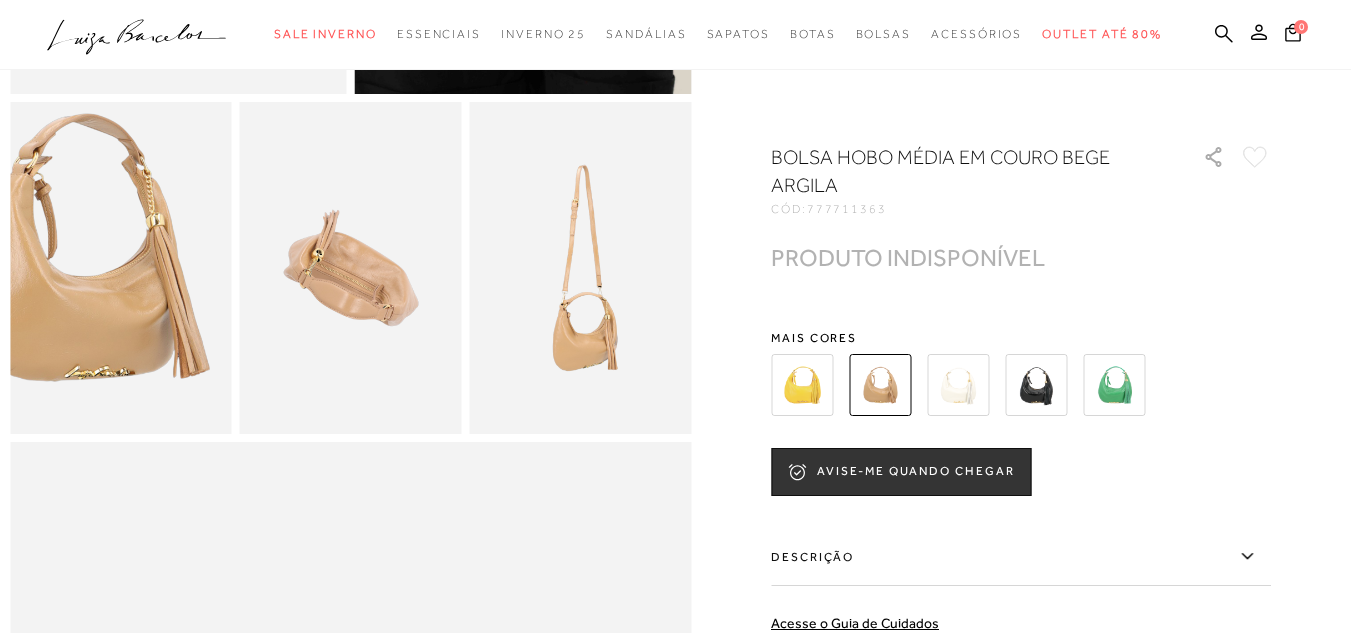 click at bounding box center (82, 246) 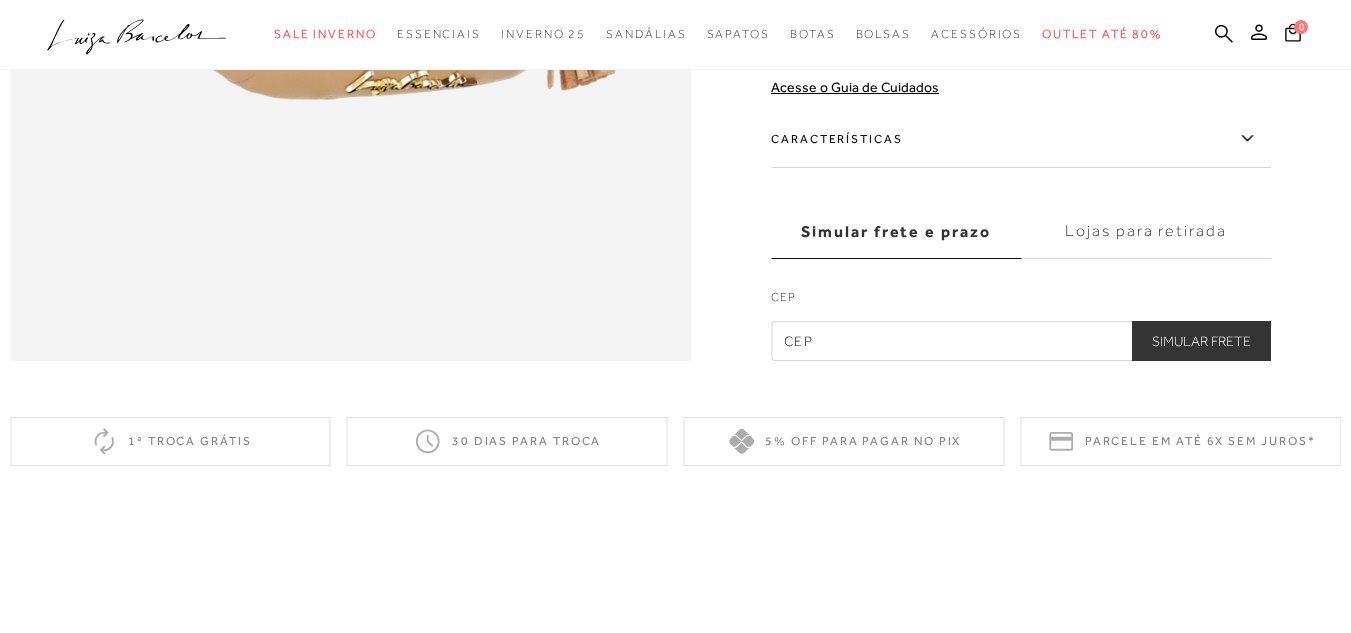 scroll, scrollTop: 1673, scrollLeft: 0, axis: vertical 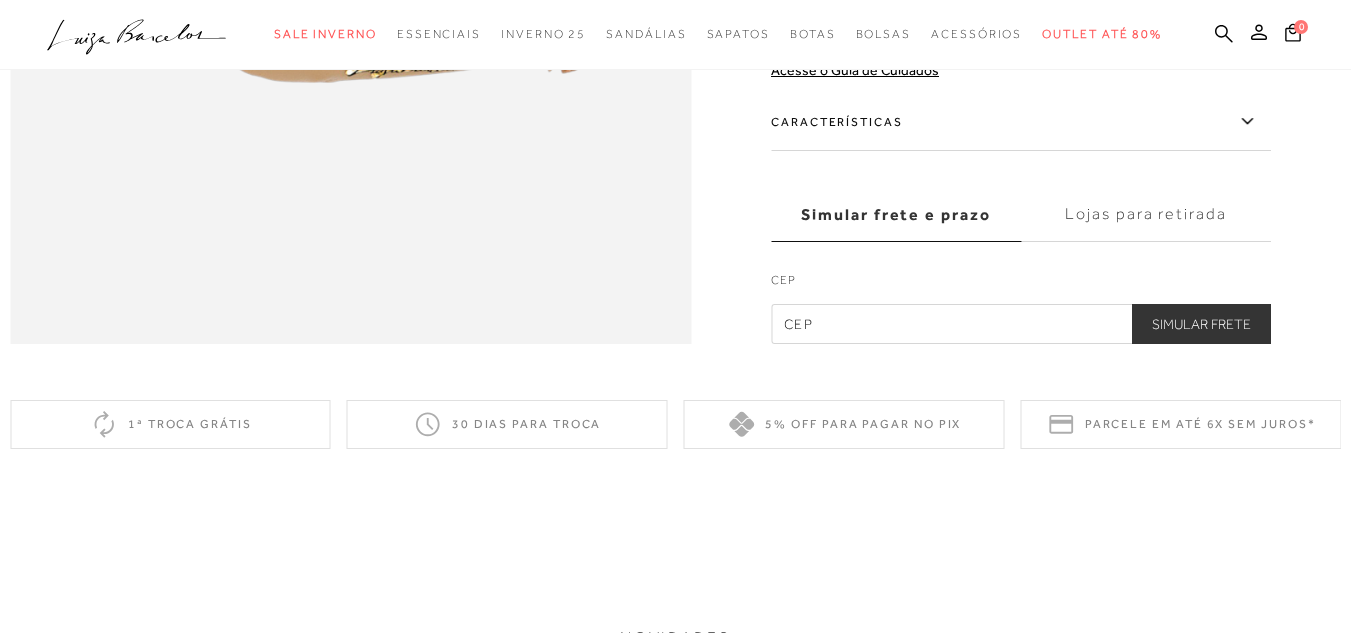 click at bounding box center (1021, 324) 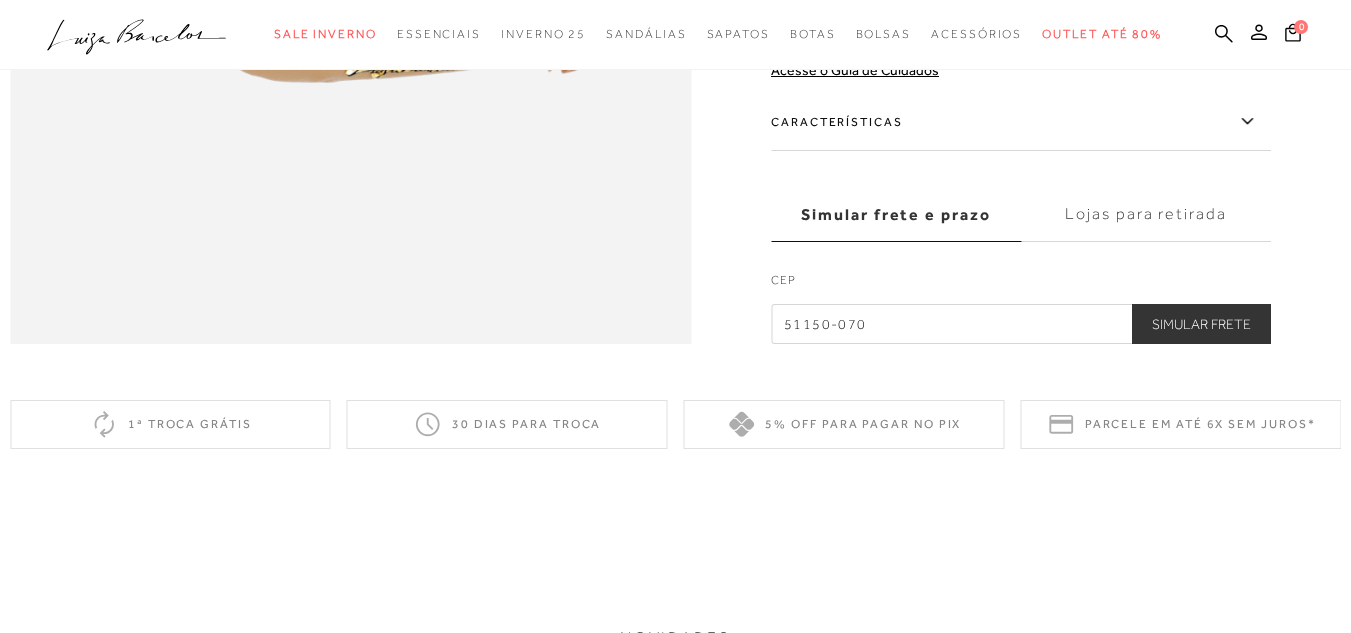 type on "51150-070" 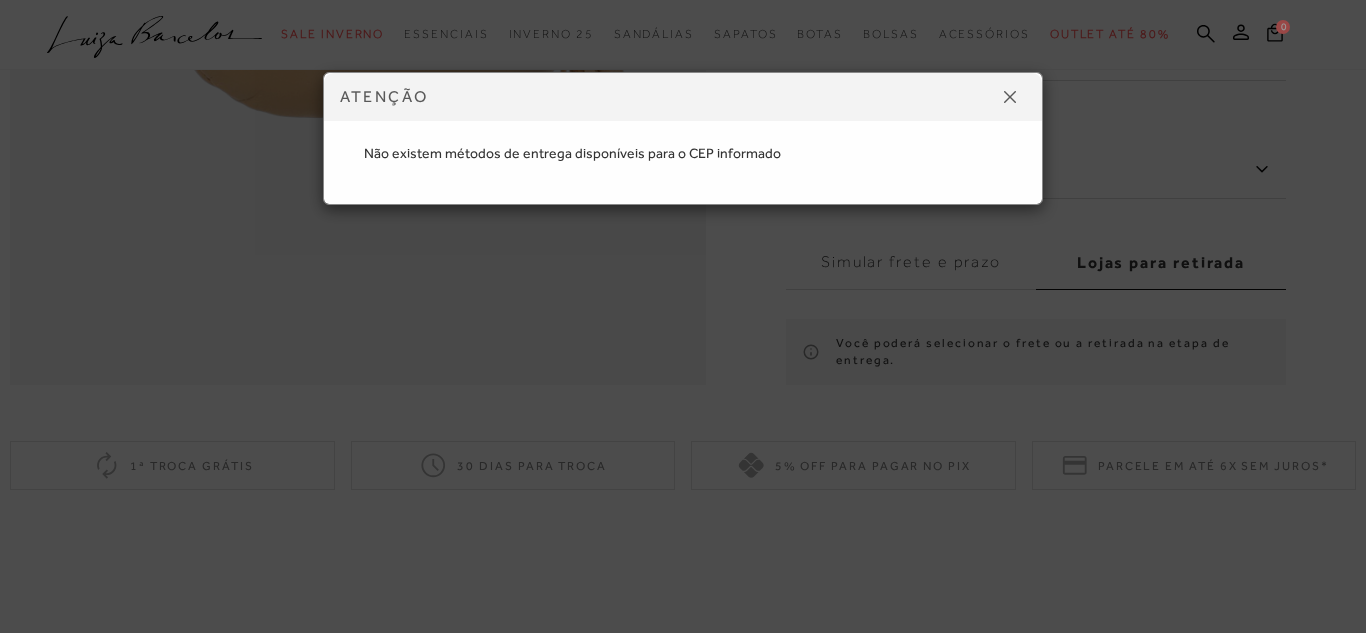 click at bounding box center [1010, 97] 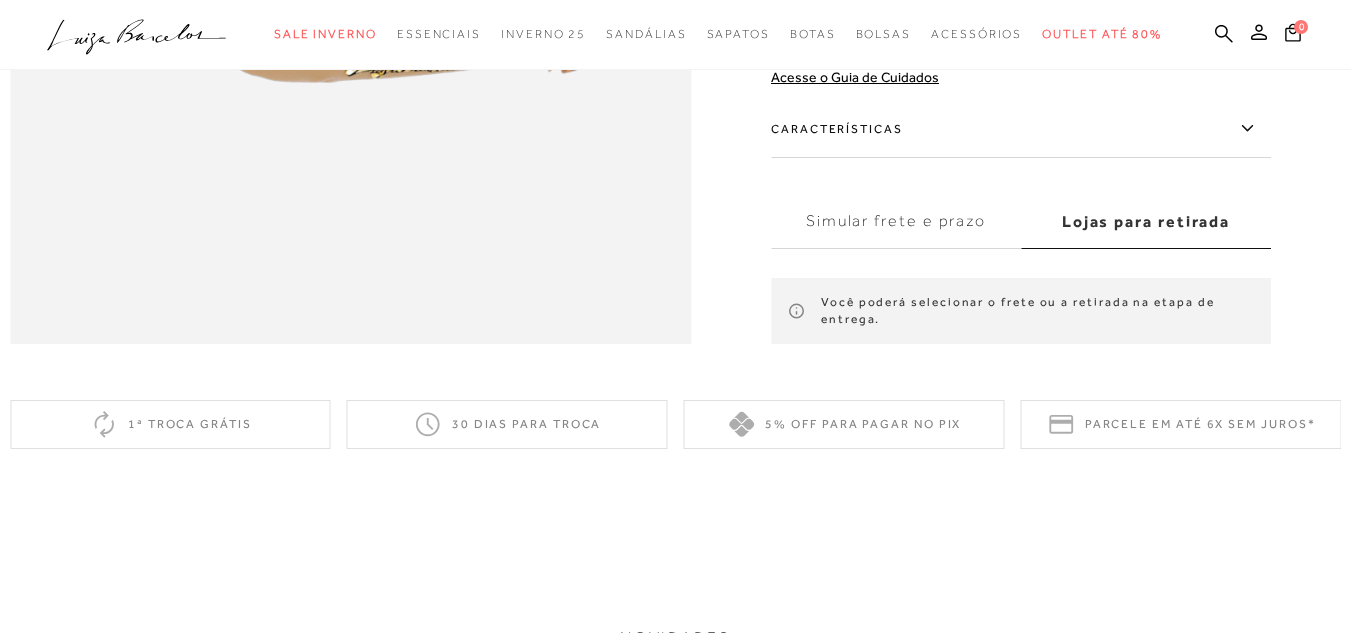 click on "Simular frete e prazo" at bounding box center (896, 222) 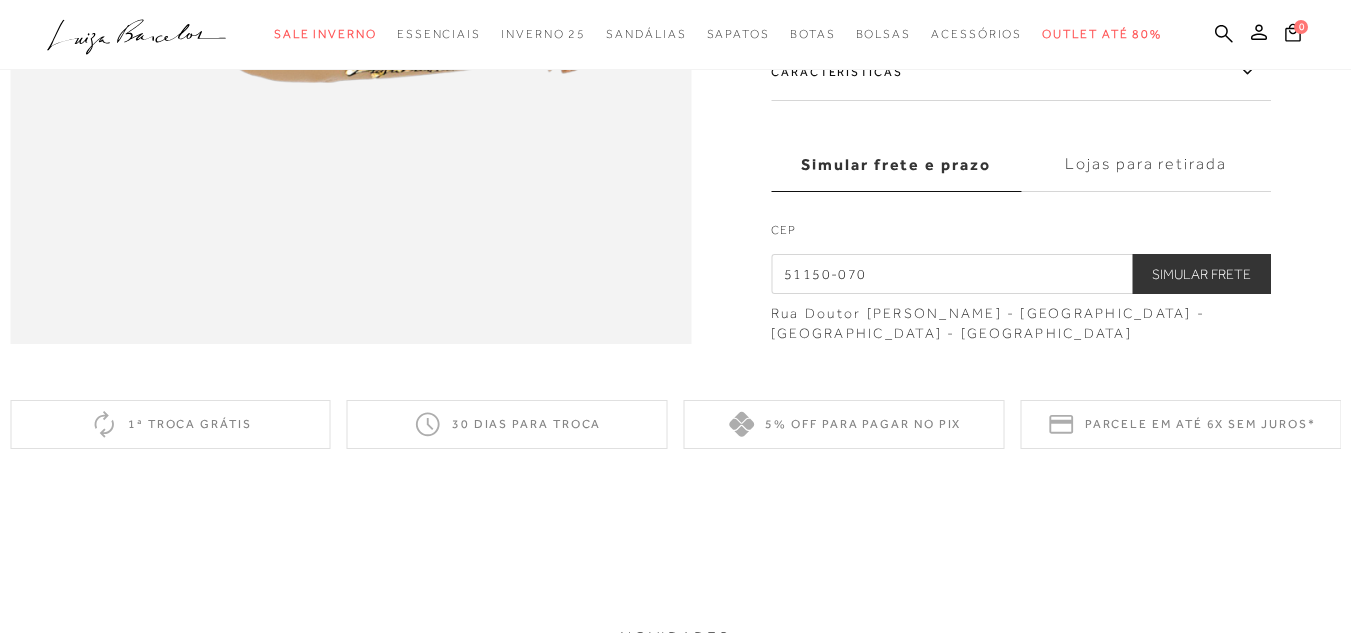 click on "Lojas para retirada" at bounding box center [1146, 165] 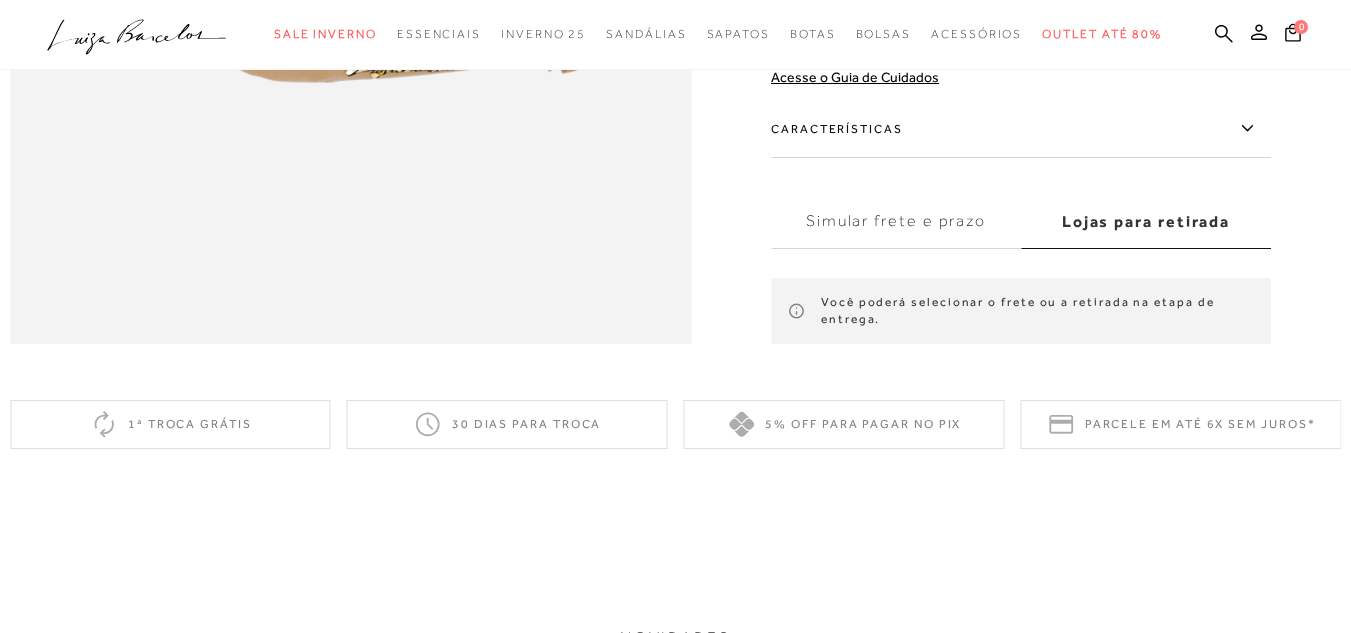click on "Simular frete e prazo" at bounding box center [896, 222] 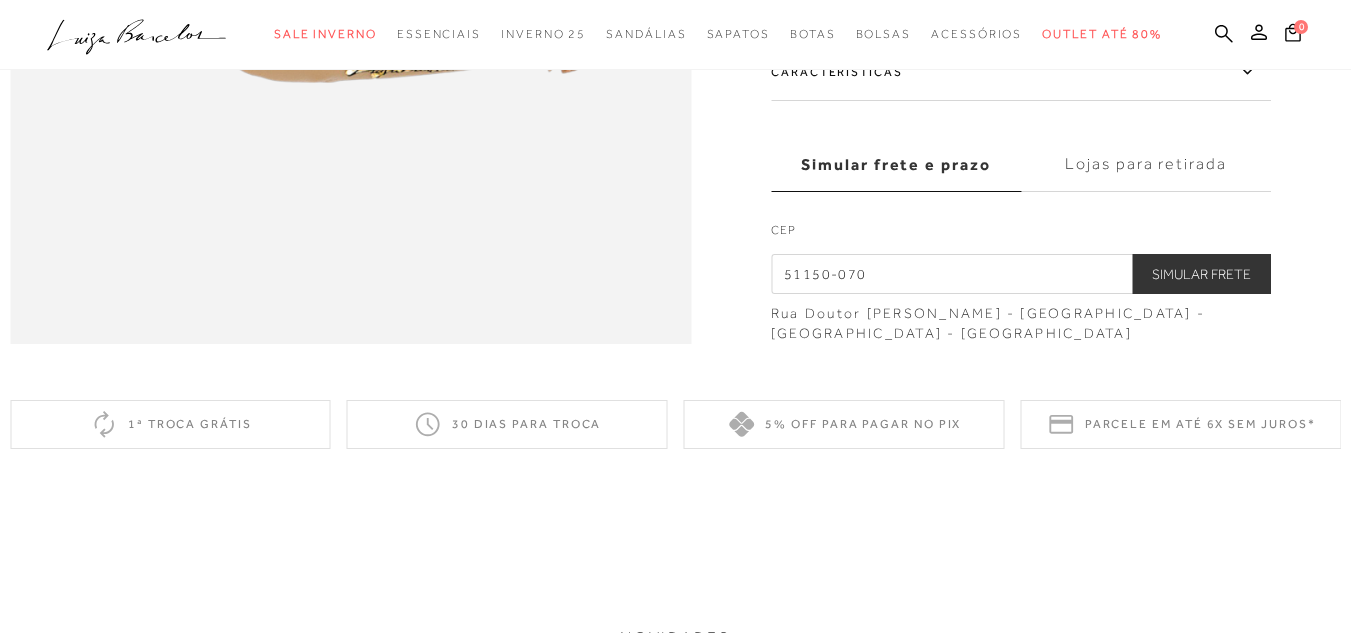 click on "Simular Frete" at bounding box center (1201, 275) 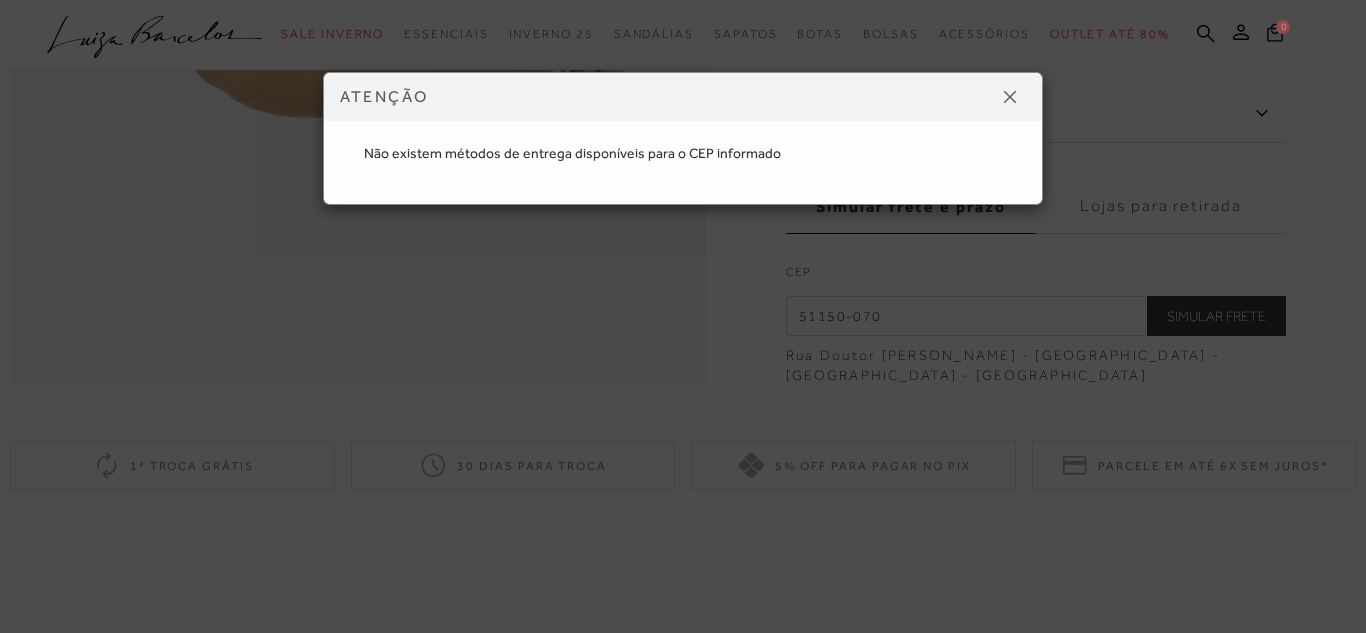 click at bounding box center [1010, 97] 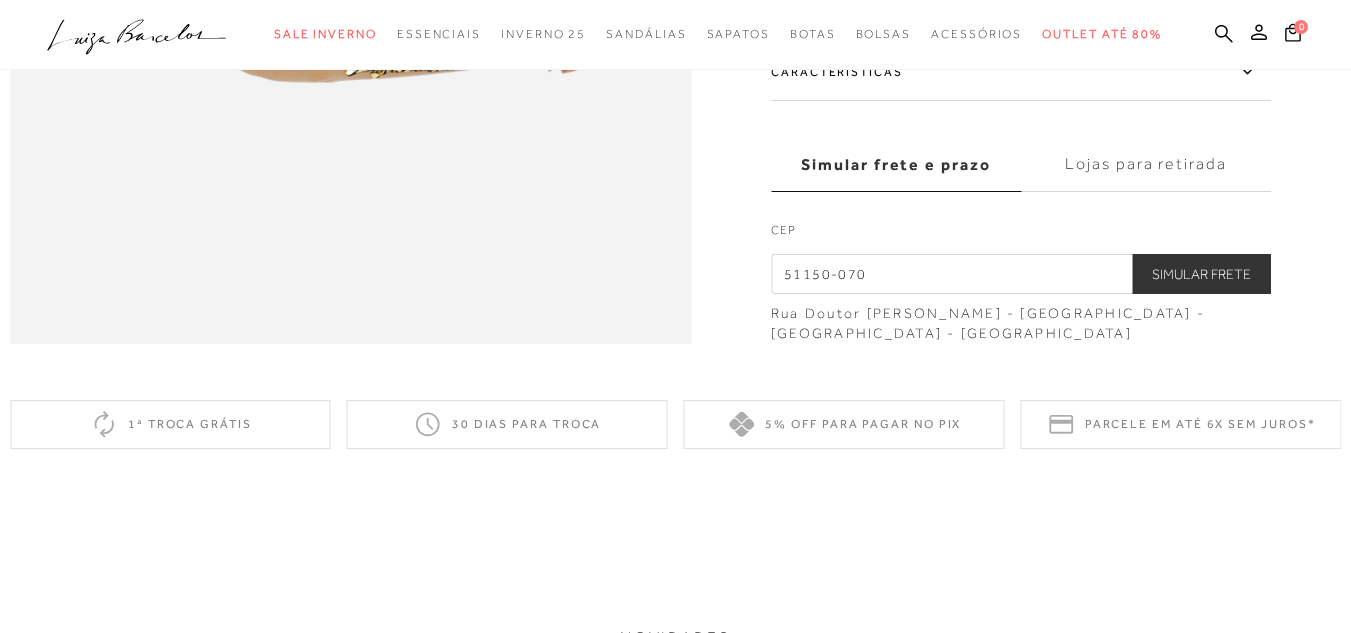 click on "Lojas para retirada" at bounding box center [1146, 165] 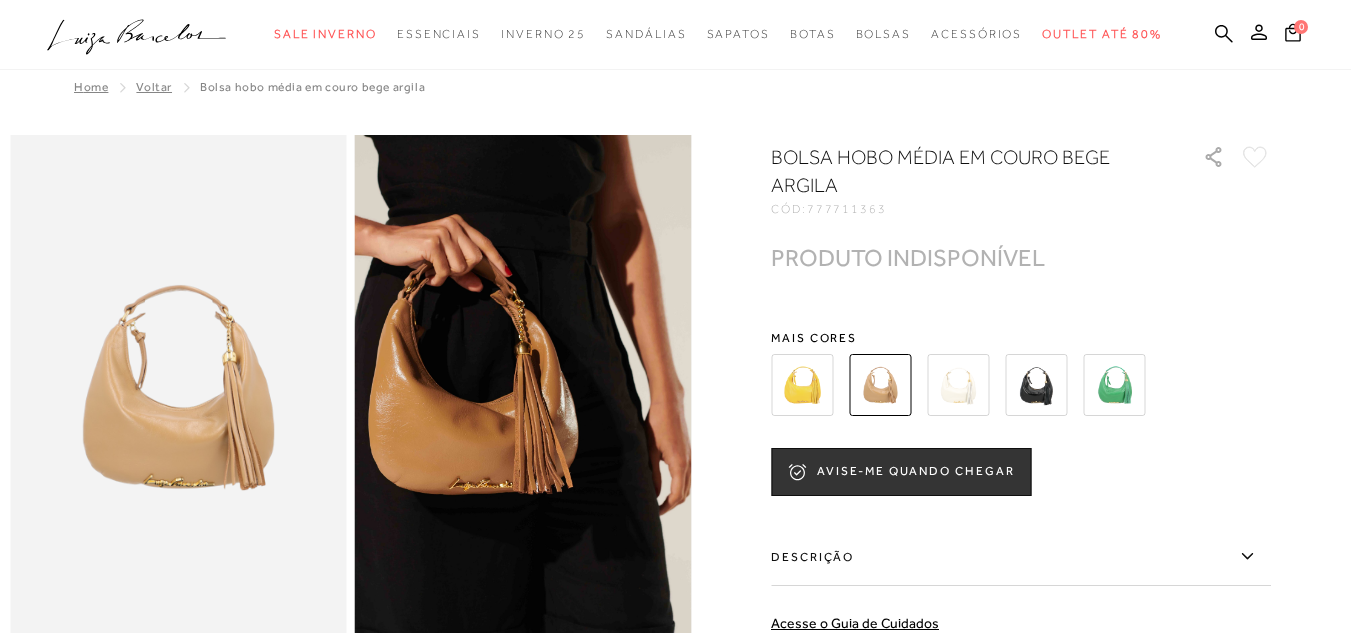 scroll, scrollTop: 0, scrollLeft: 0, axis: both 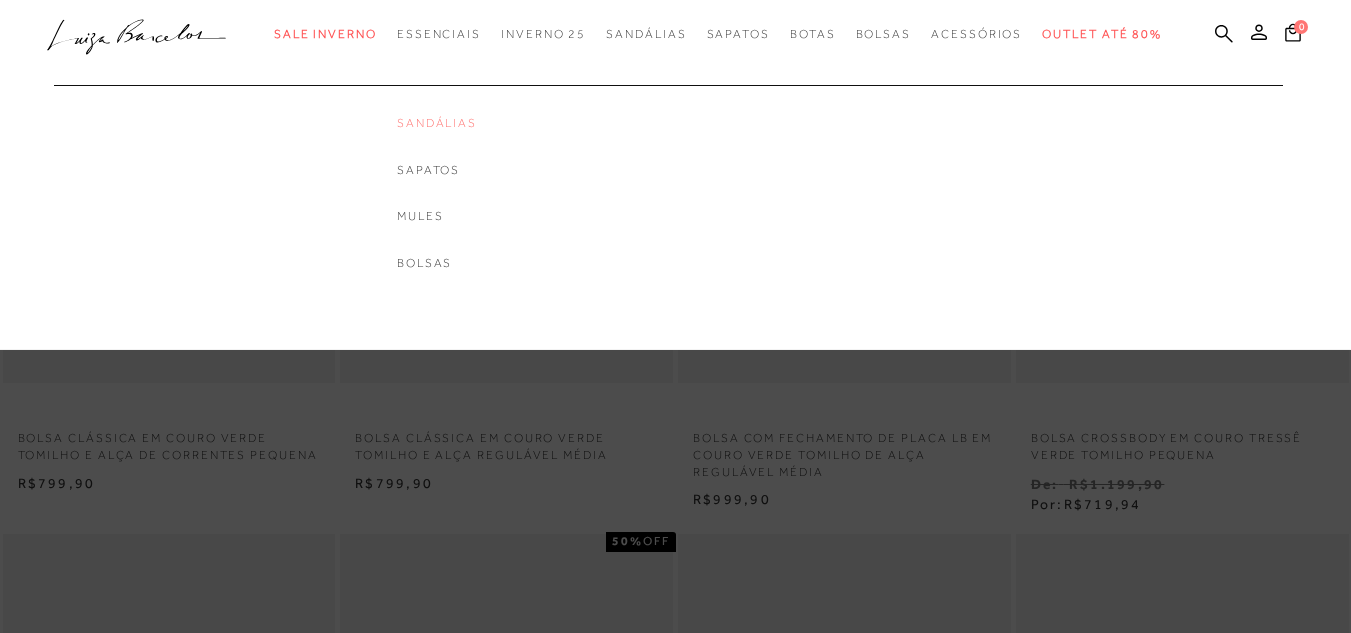 click on "Sandálias" at bounding box center [437, 123] 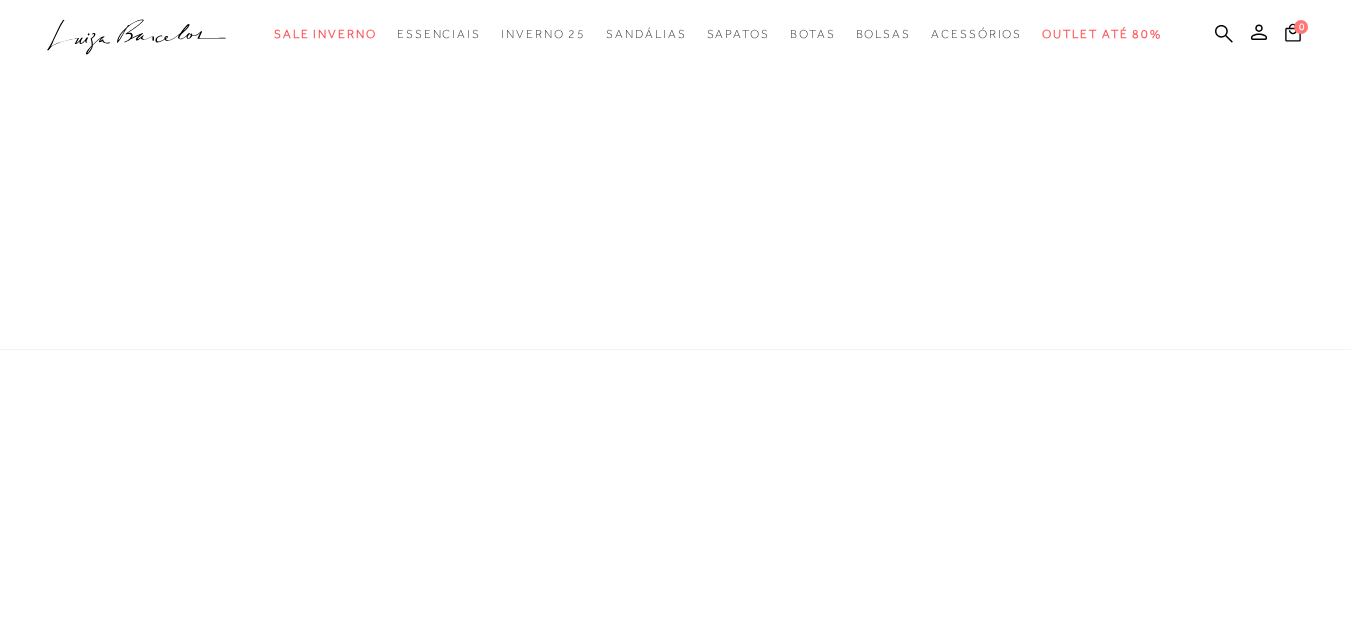 scroll, scrollTop: 0, scrollLeft: 0, axis: both 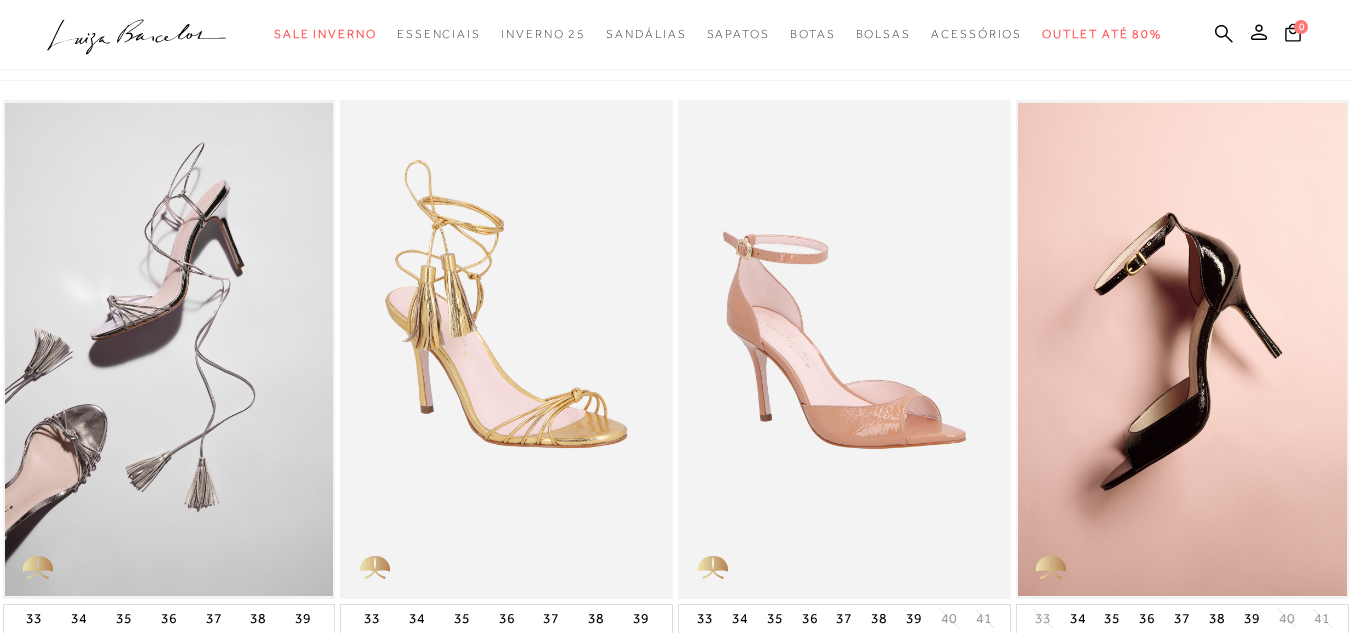 click on "Página da coleção de [PERSON_NAME] está carregada
categoryHeader
.a{fill-rule:evenodd;}
Sale Inverno
Essenciais" at bounding box center (675, 276) 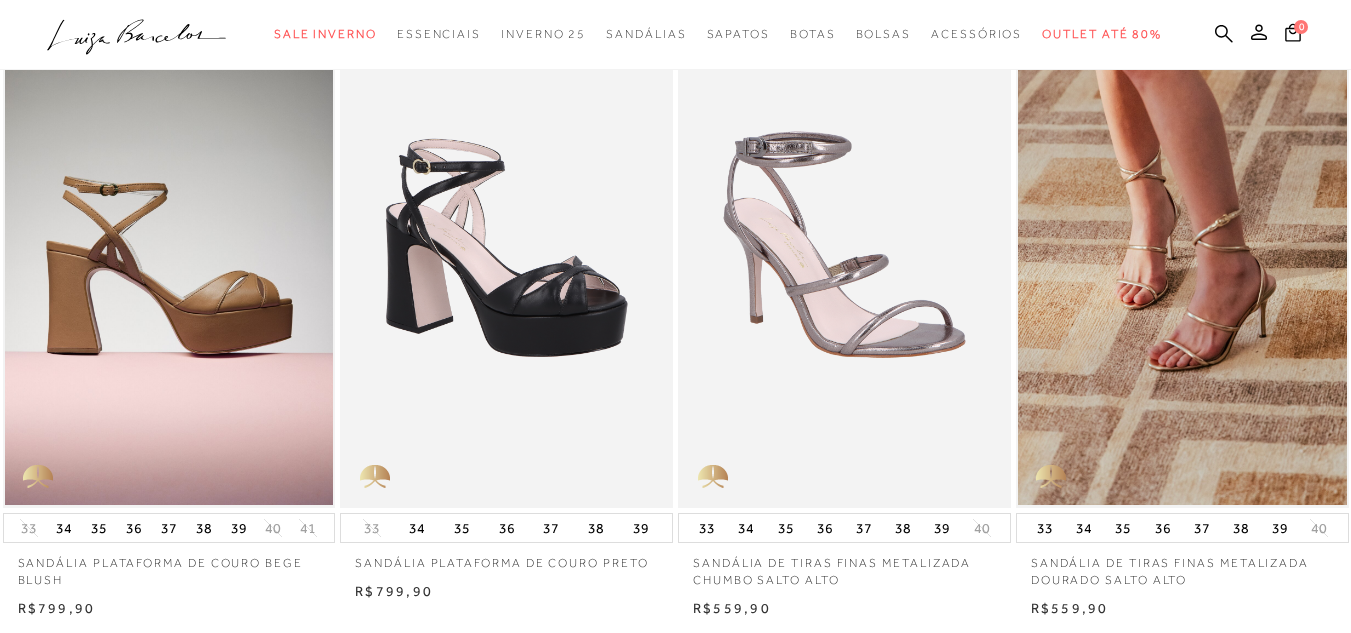 scroll, scrollTop: 800, scrollLeft: 0, axis: vertical 